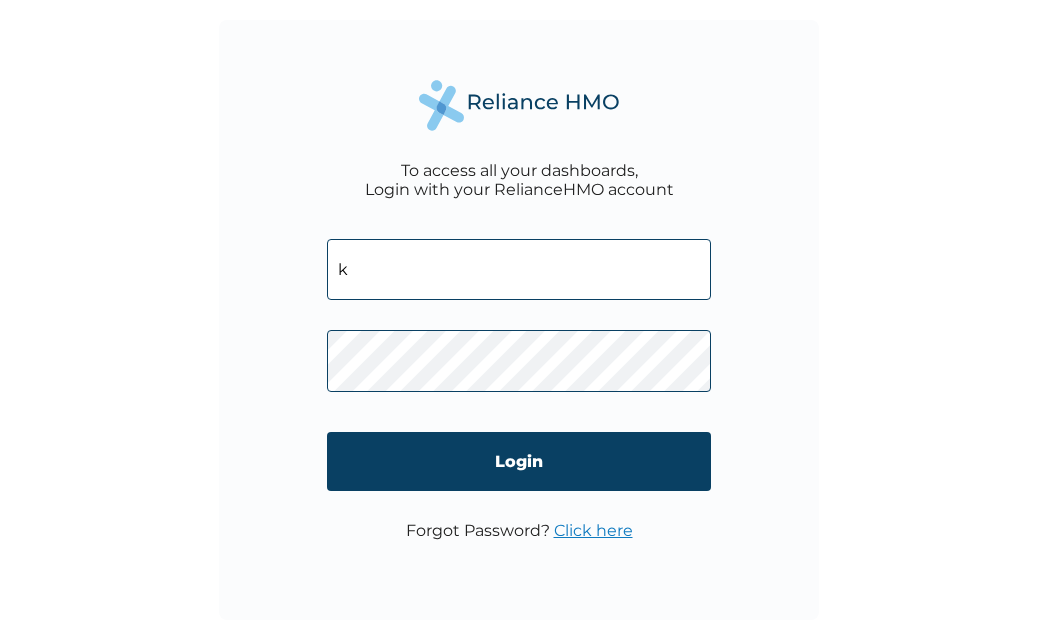 scroll, scrollTop: 0, scrollLeft: 0, axis: both 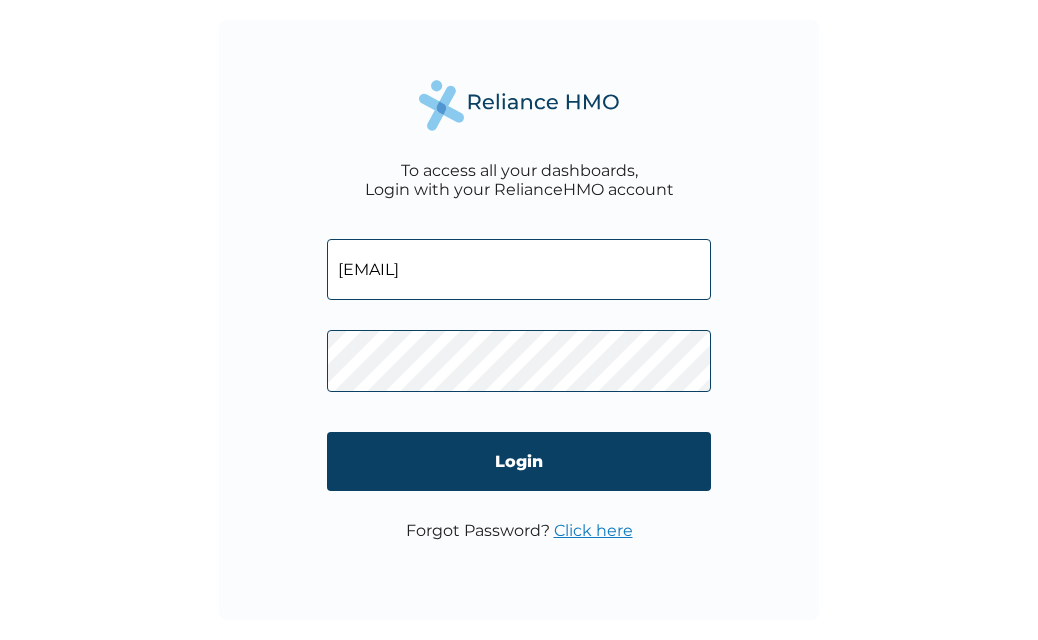 type on "[EMAIL]" 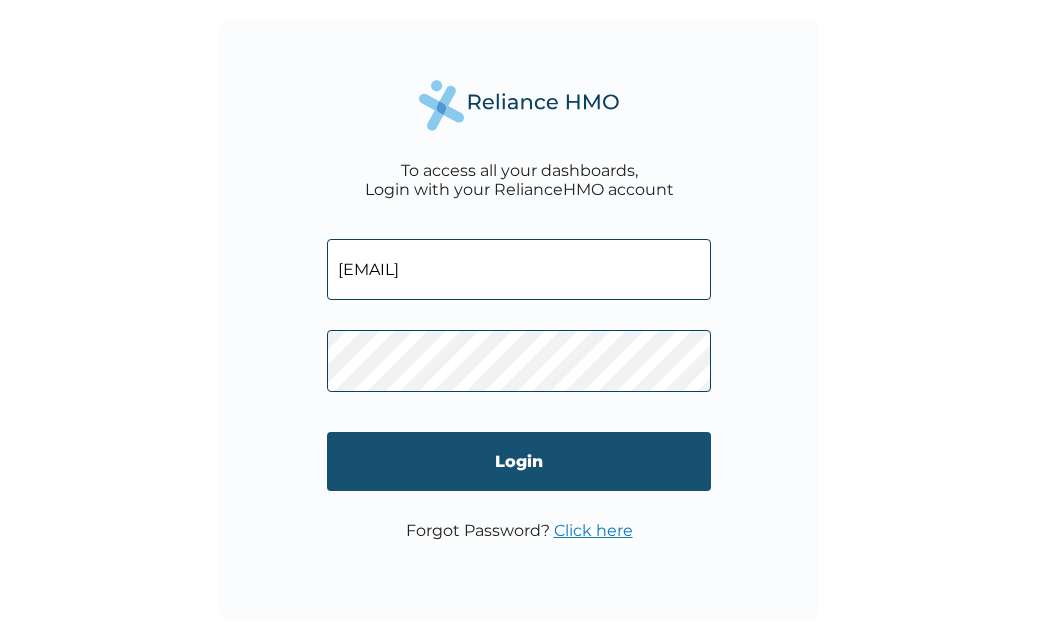 click on "Login" at bounding box center (519, 461) 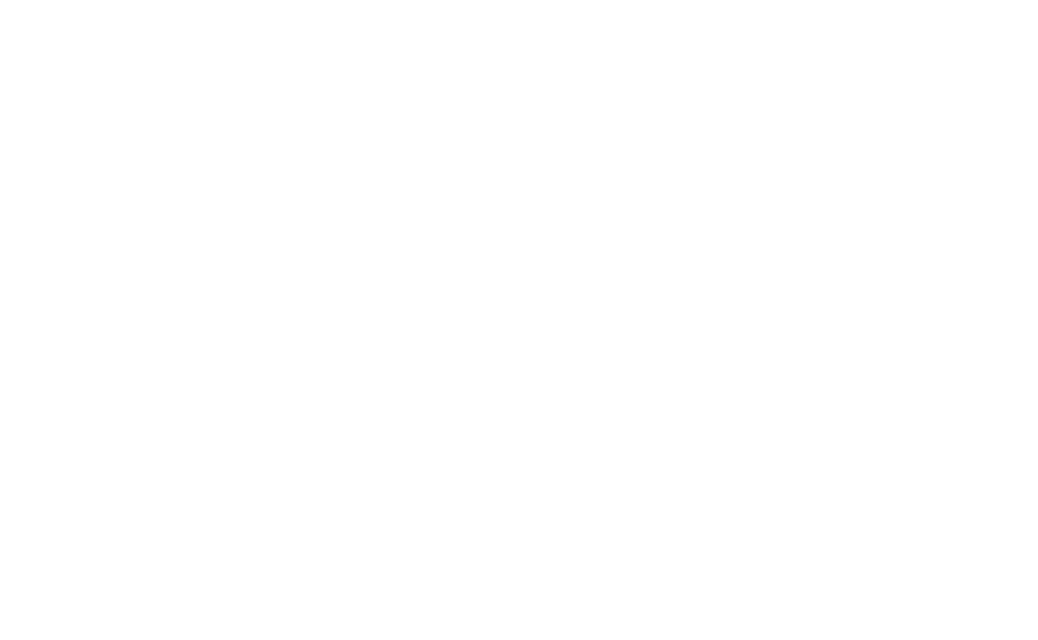 scroll, scrollTop: 0, scrollLeft: 0, axis: both 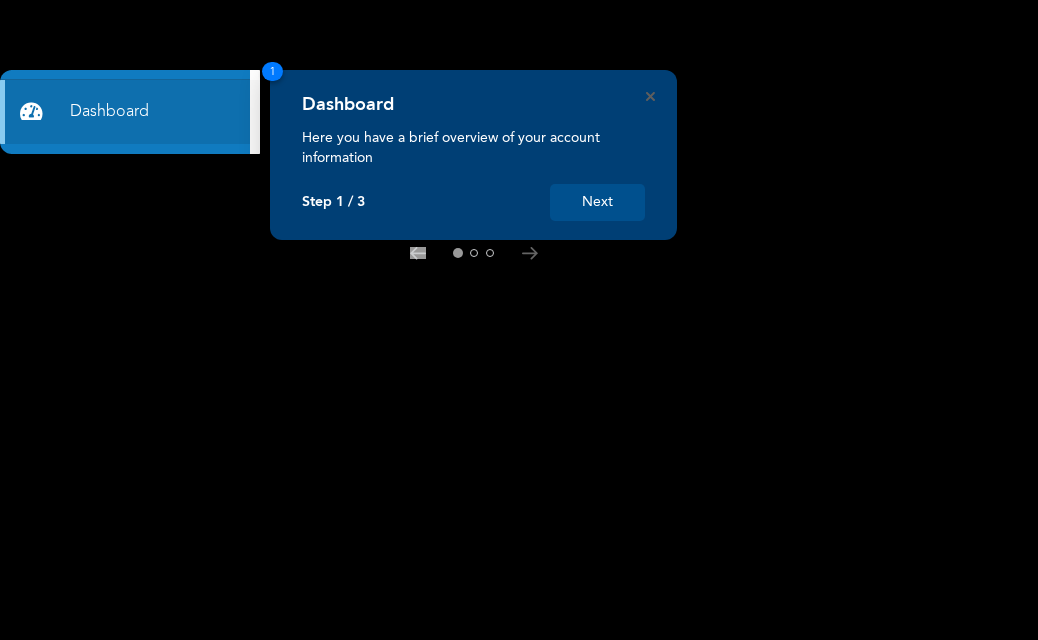 click on "Next" at bounding box center (597, 202) 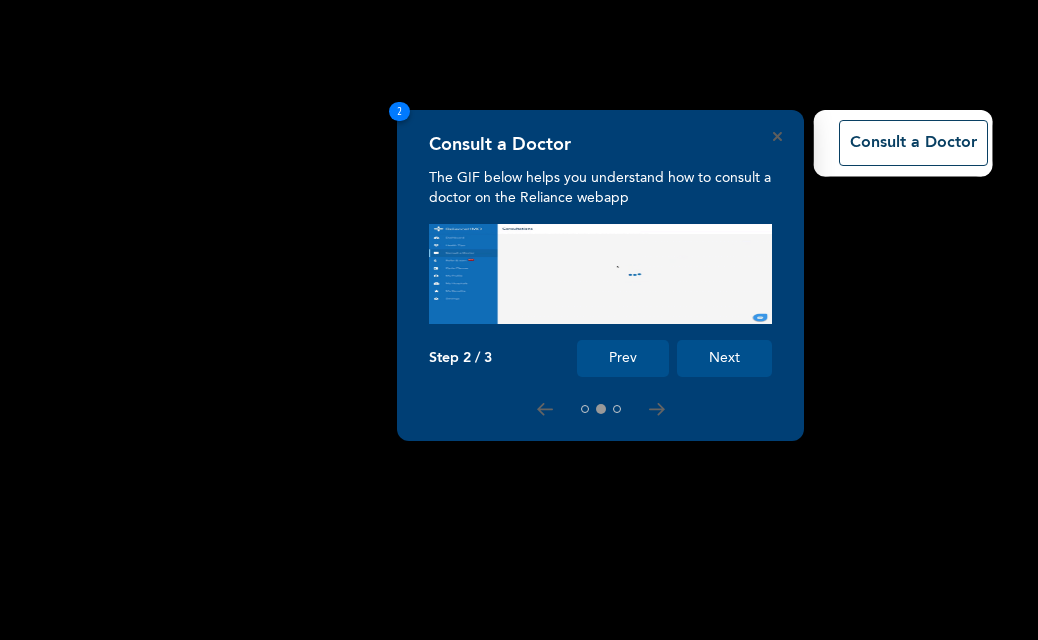 click on "Next" at bounding box center [724, 358] 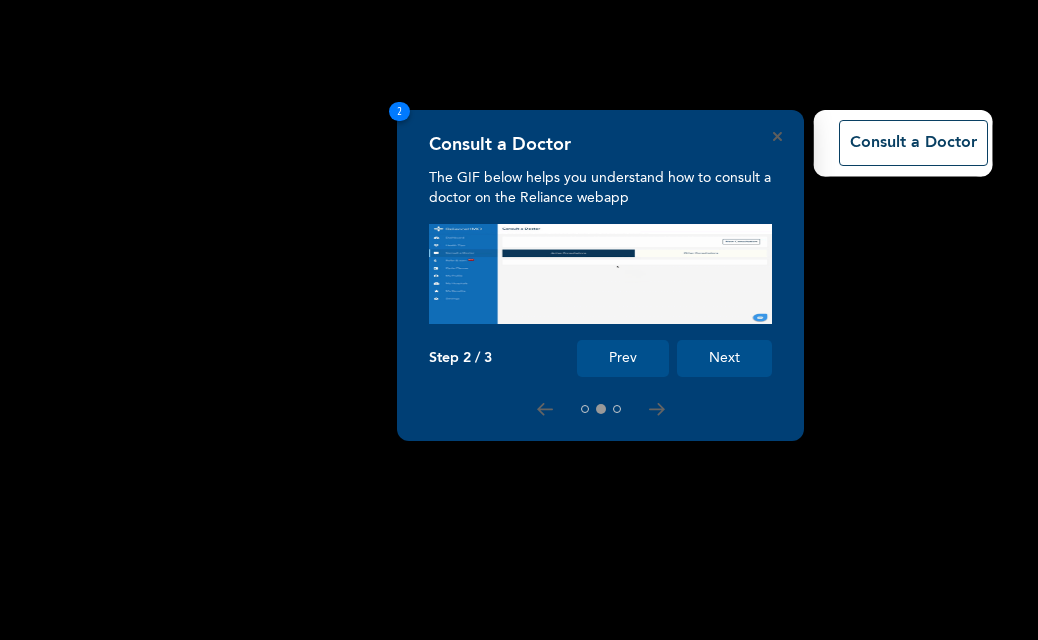 scroll, scrollTop: 250, scrollLeft: 0, axis: vertical 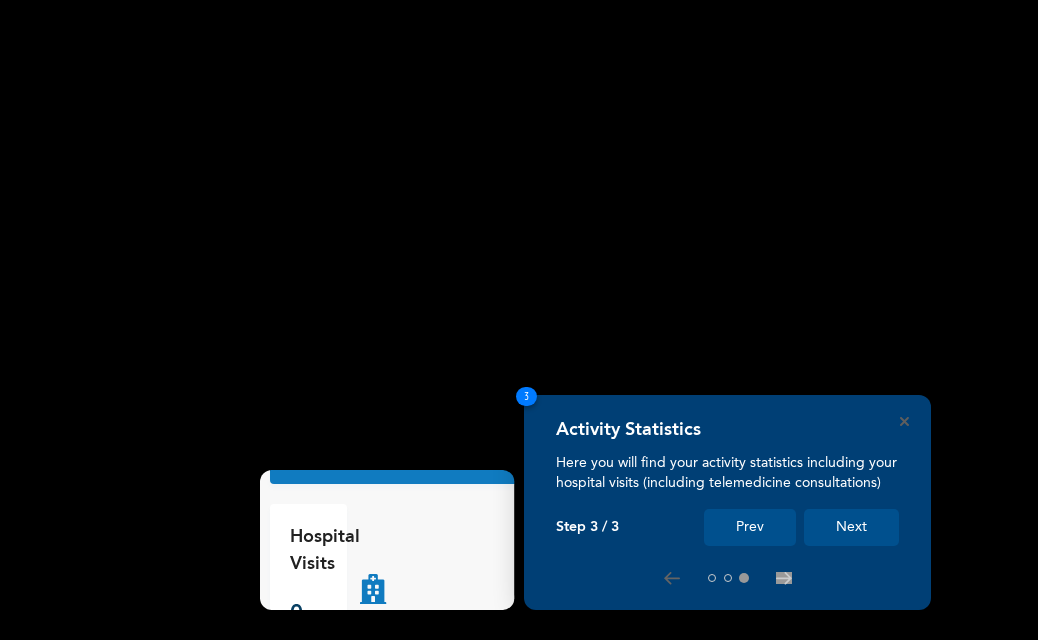 click on "Next" at bounding box center [851, 527] 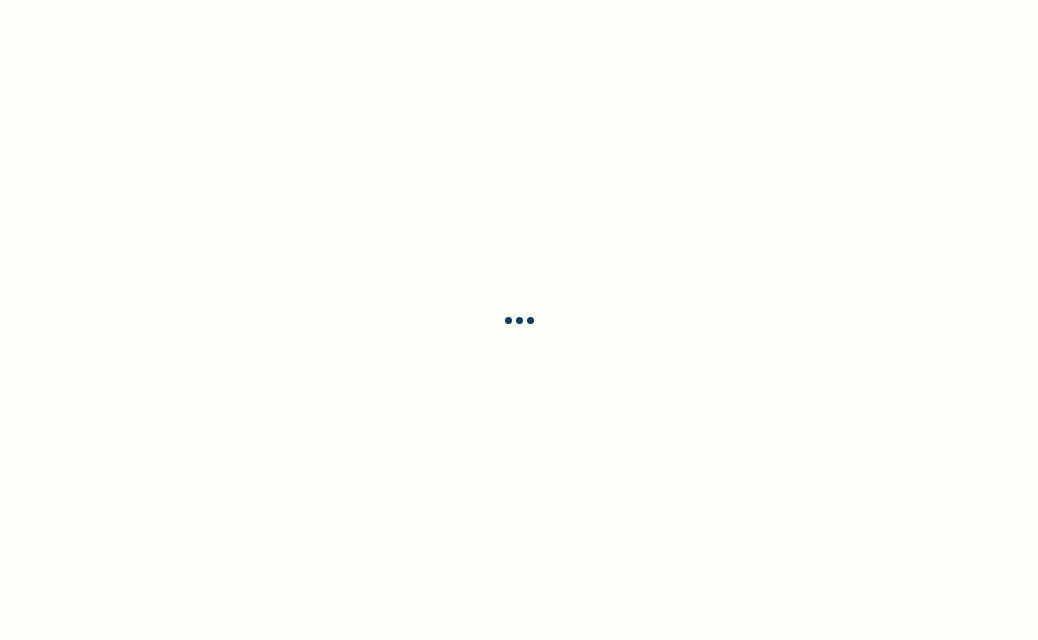 scroll, scrollTop: 0, scrollLeft: 0, axis: both 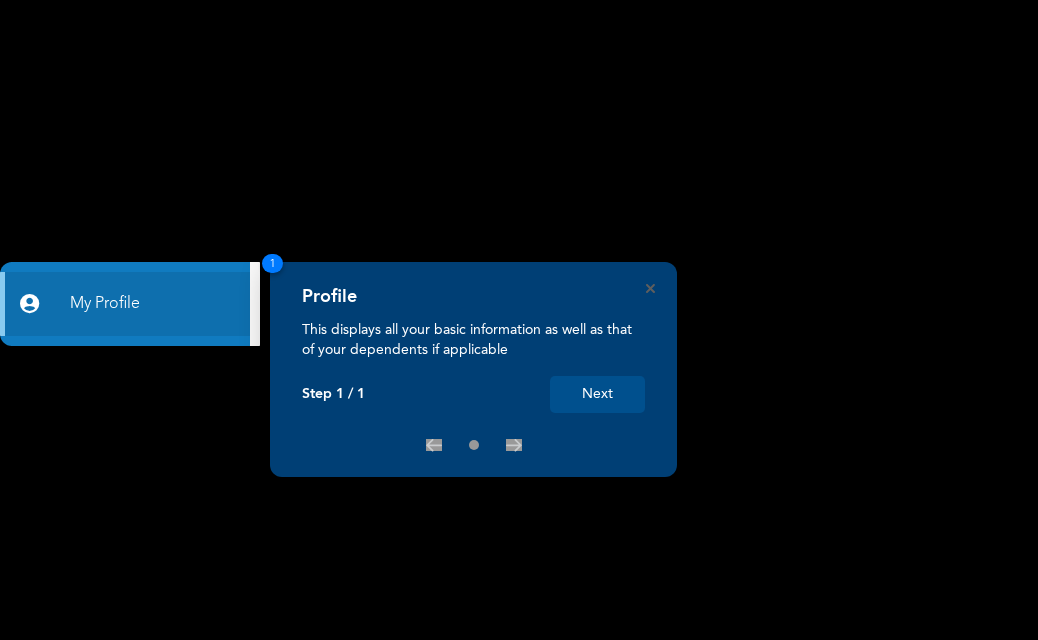 click on "Next" at bounding box center (597, 394) 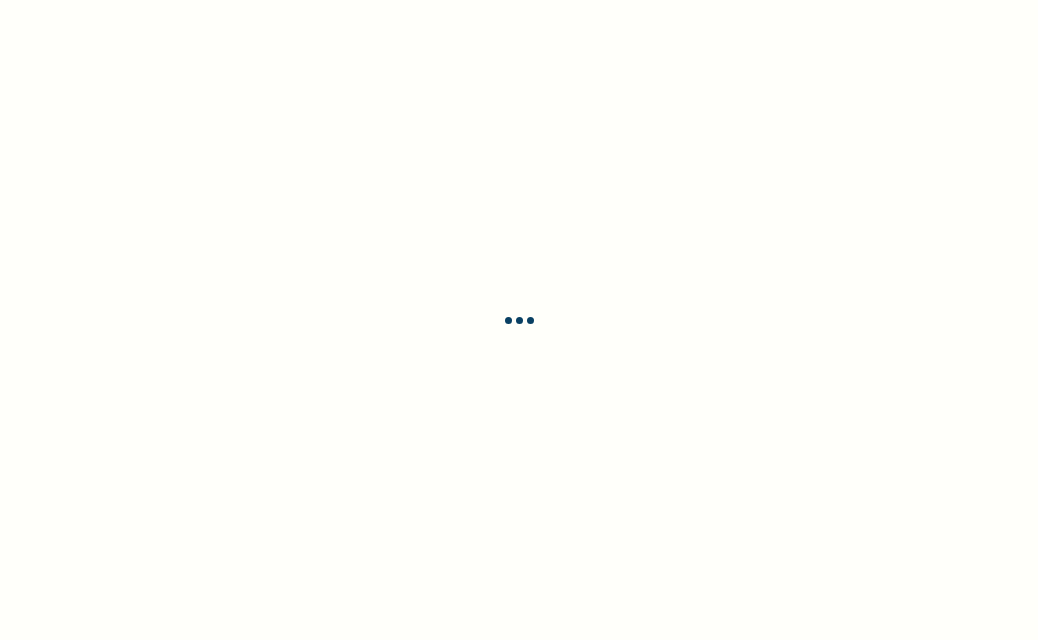 scroll, scrollTop: 0, scrollLeft: 0, axis: both 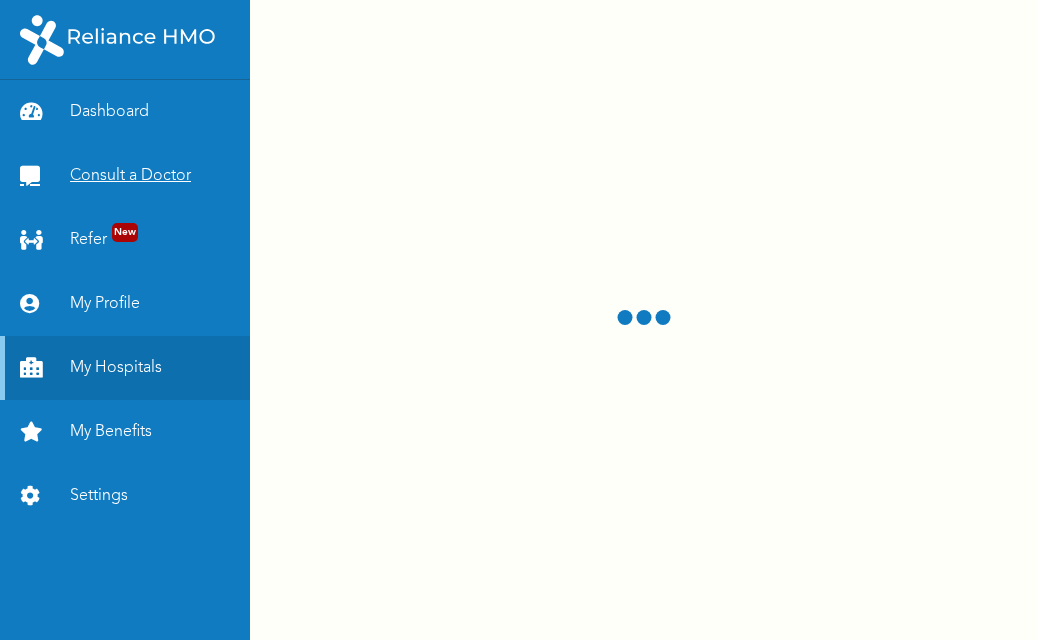 click on "Consult a Doctor" at bounding box center (125, 176) 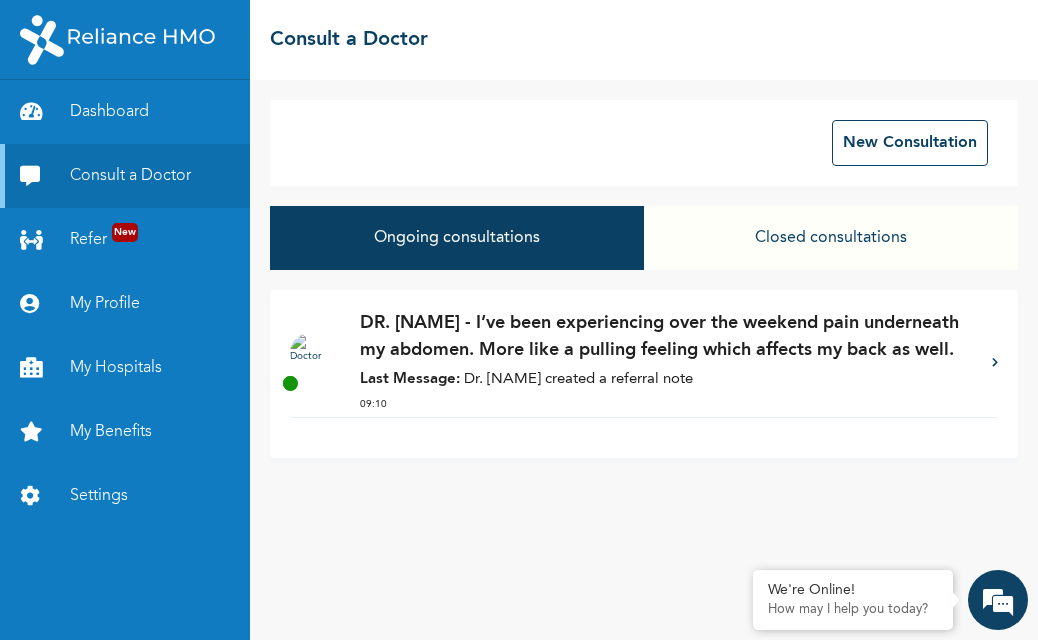 click on "DR. [NAME] - I’ve been experiencing over the weekend pain underneath my abdomen. More like a pulling feeling which affects my back as well." at bounding box center (666, 337) 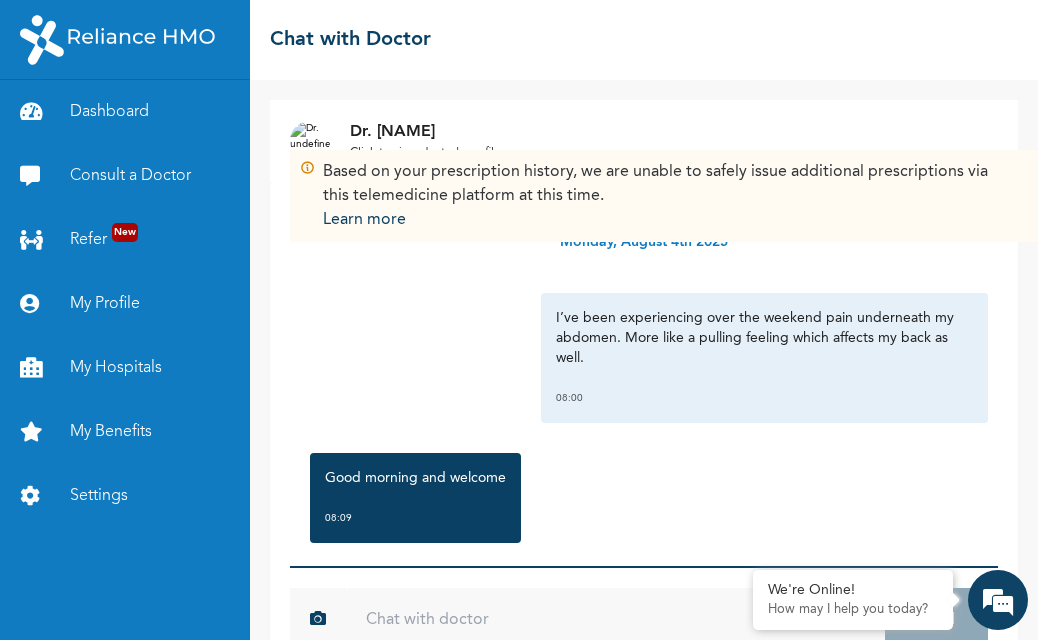 scroll, scrollTop: 52, scrollLeft: 0, axis: vertical 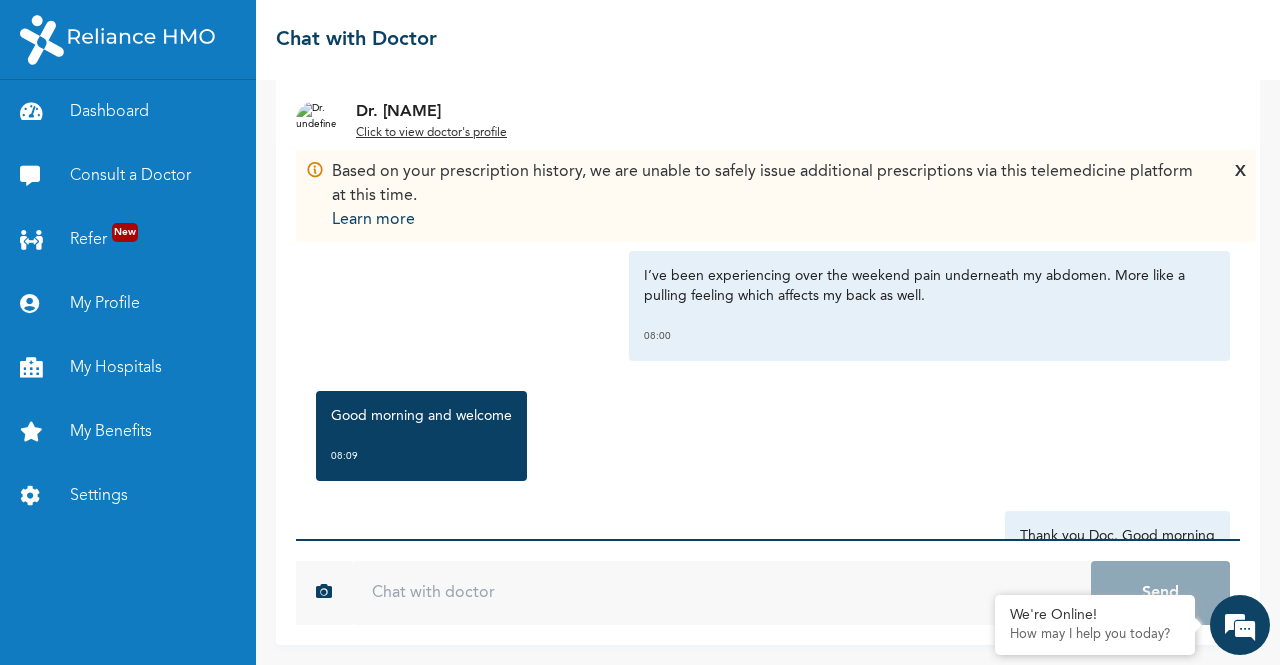 click on "X" at bounding box center (1240, 196) 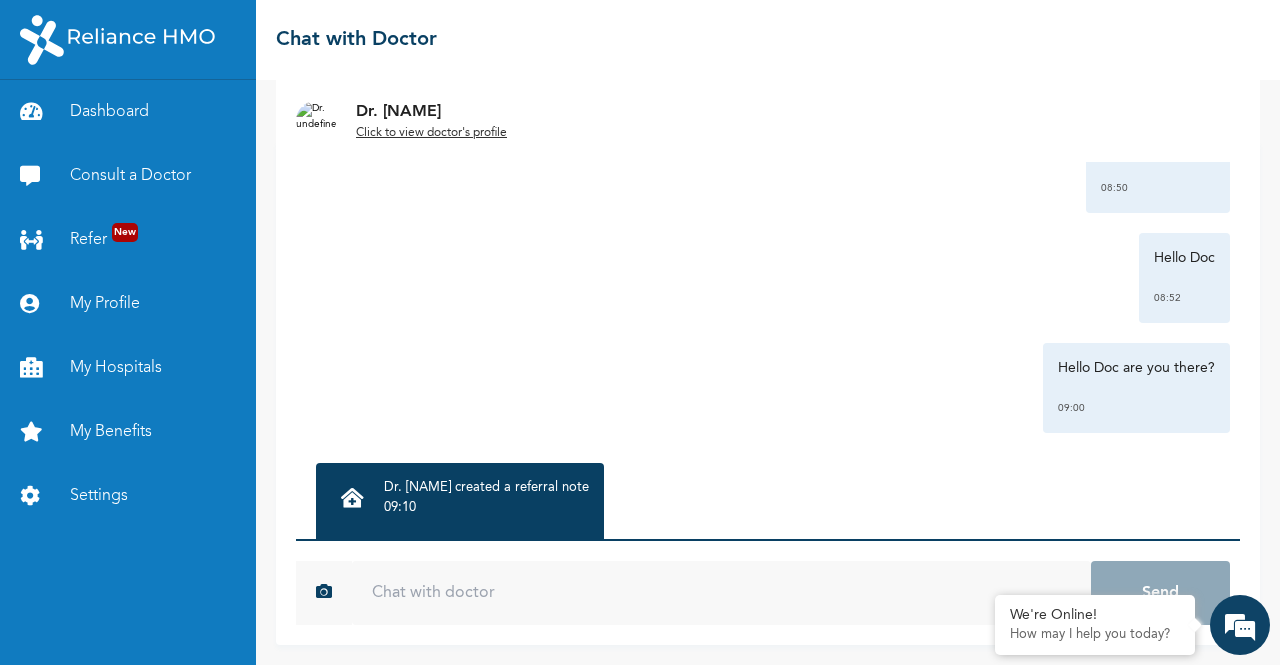 scroll, scrollTop: 1409, scrollLeft: 0, axis: vertical 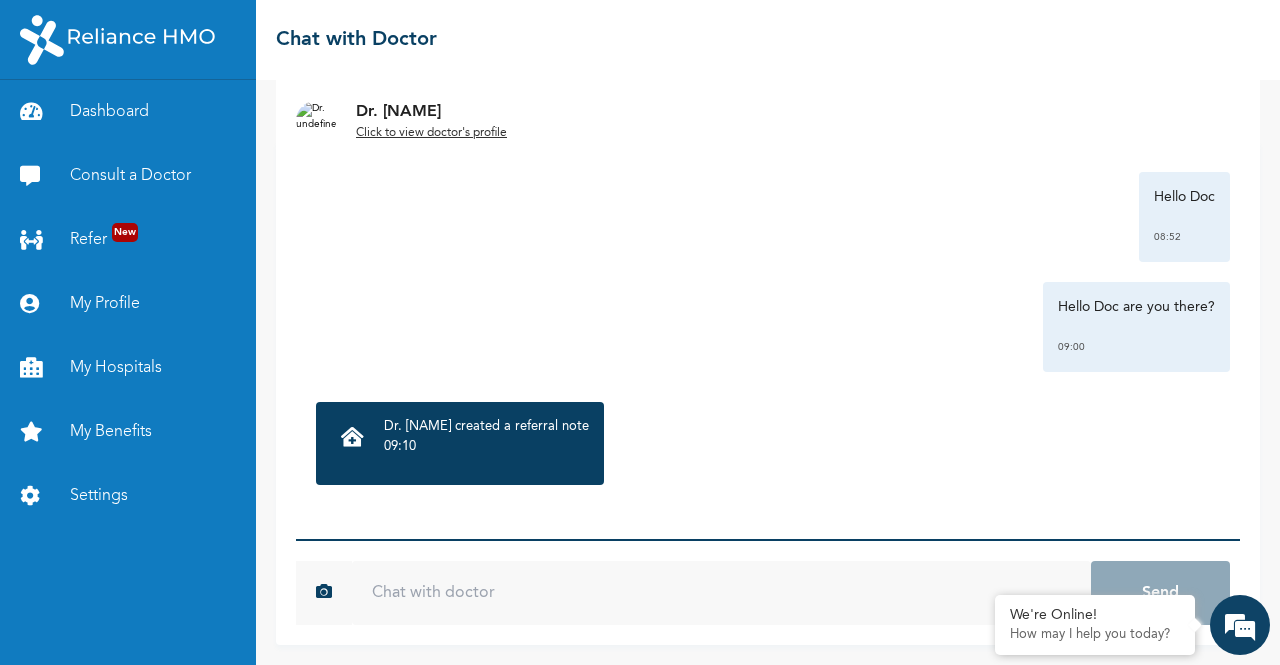 click on "Dr. [NAME] created a referral note" at bounding box center [486, 427] 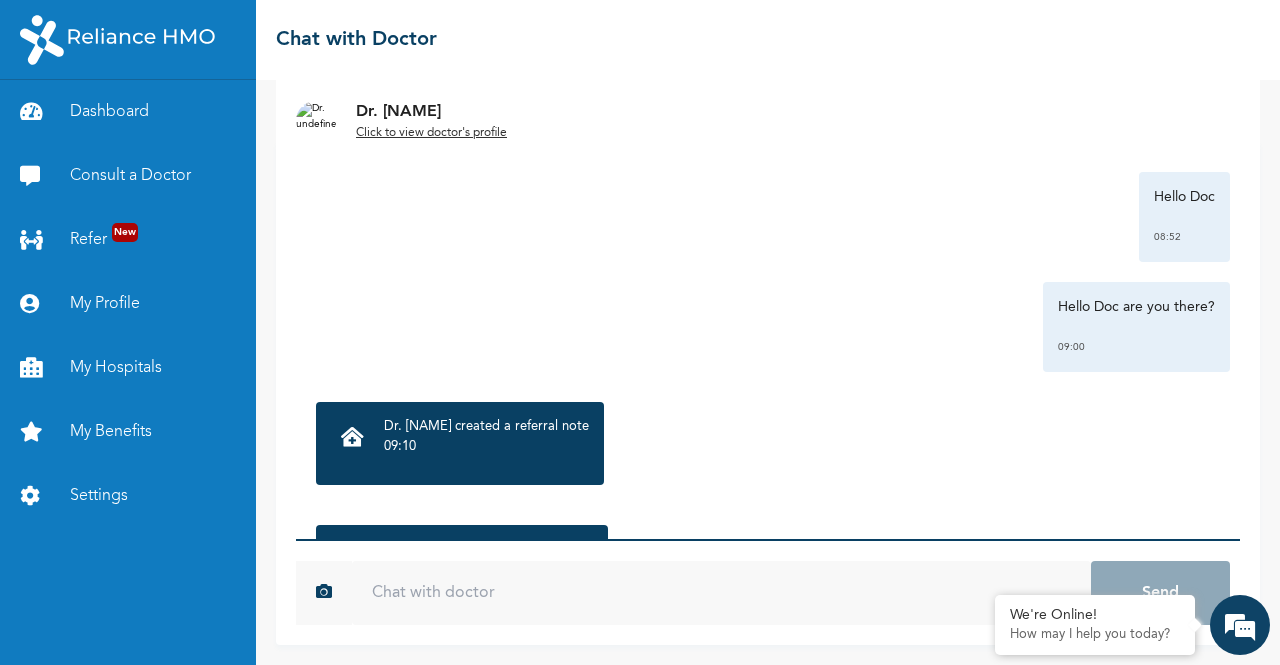 scroll, scrollTop: 1539, scrollLeft: 0, axis: vertical 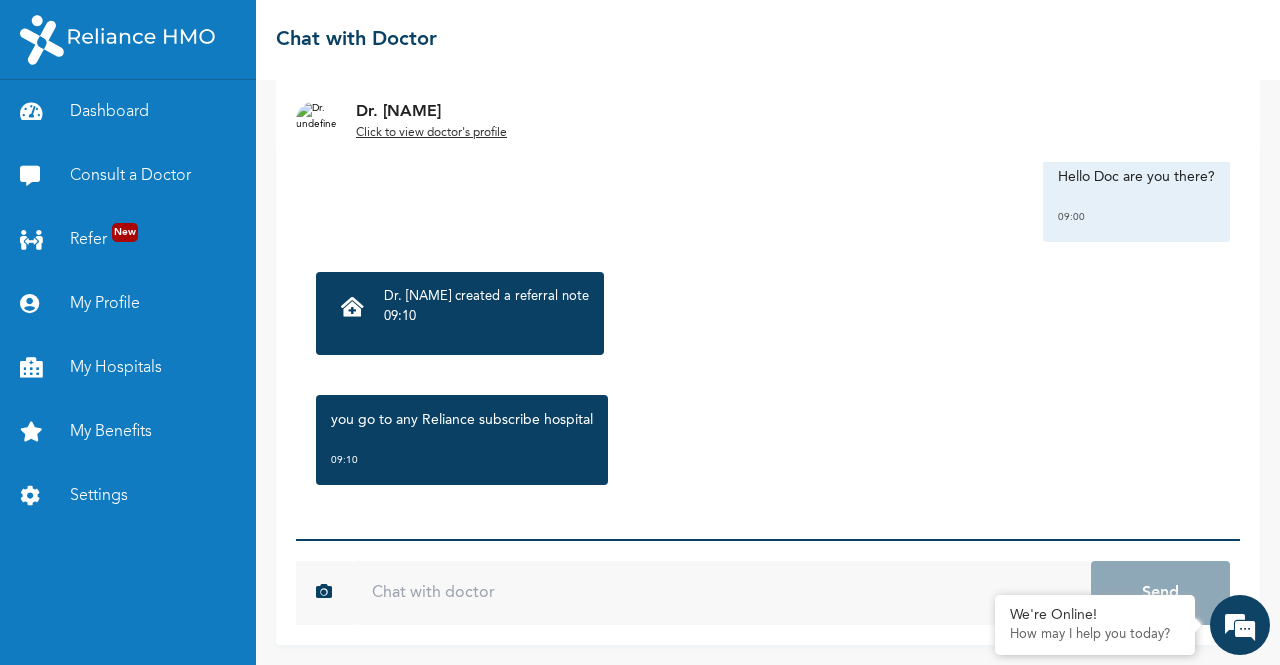 click on "09:10" at bounding box center [486, 317] 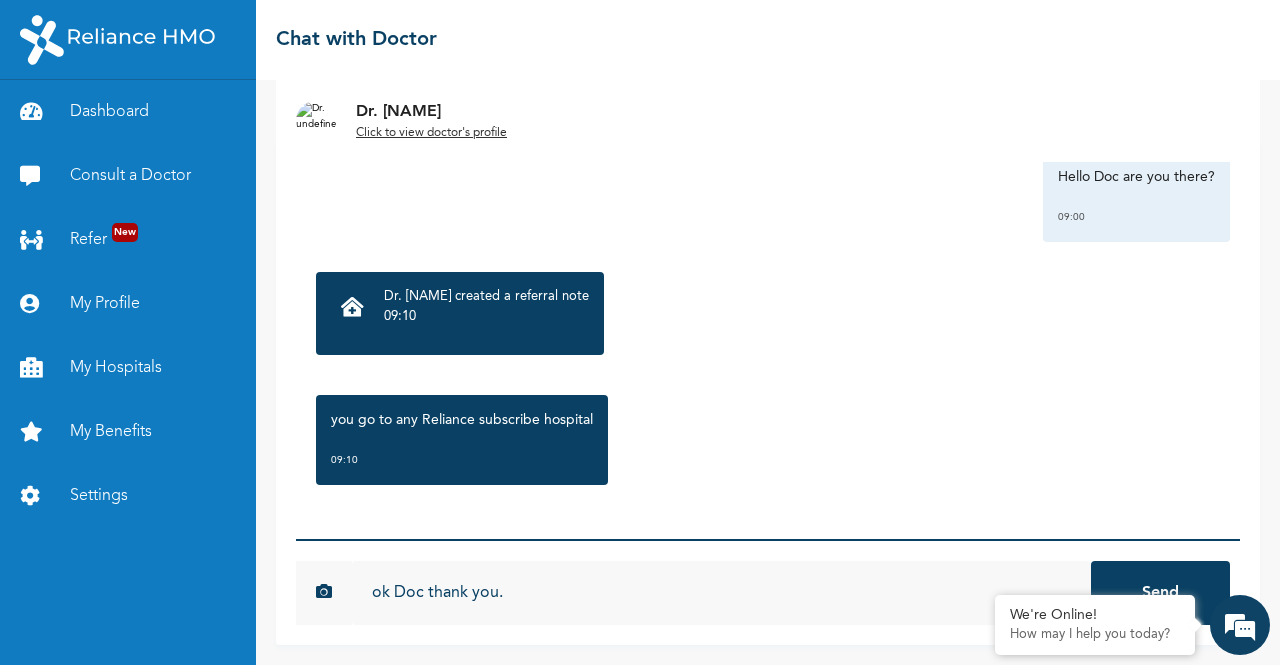 type on "ok Doc thank you." 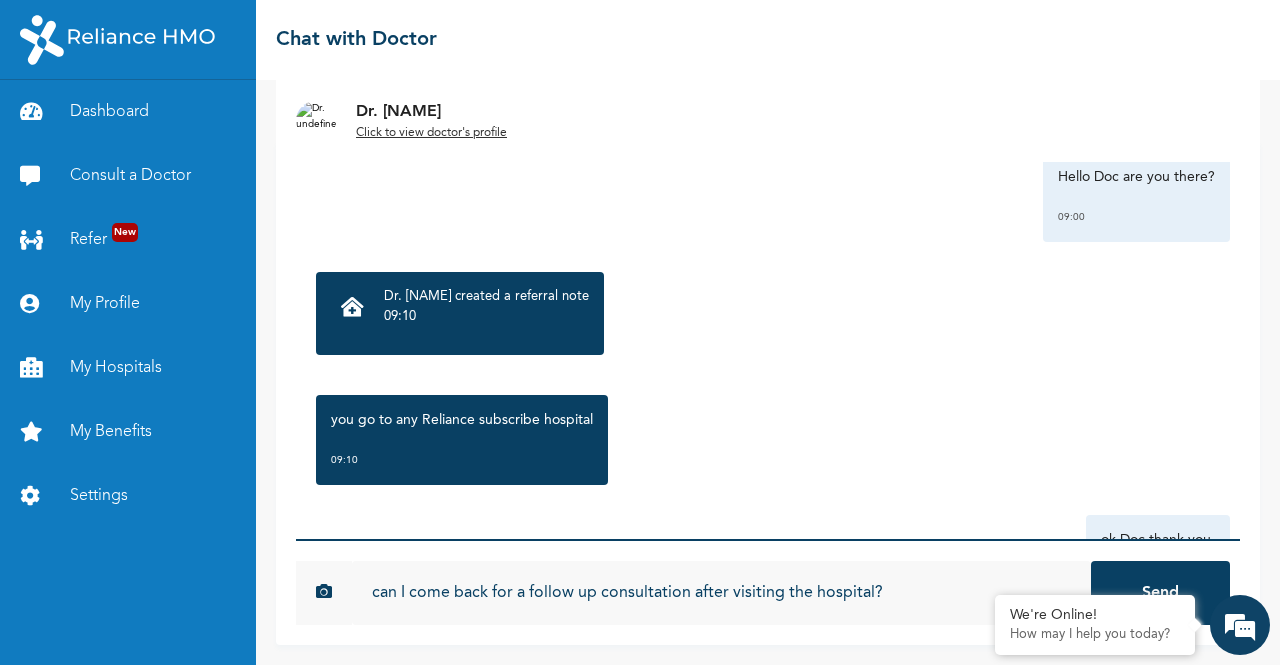 type on "can I come back for a follow up consultation after visiting the hospital?" 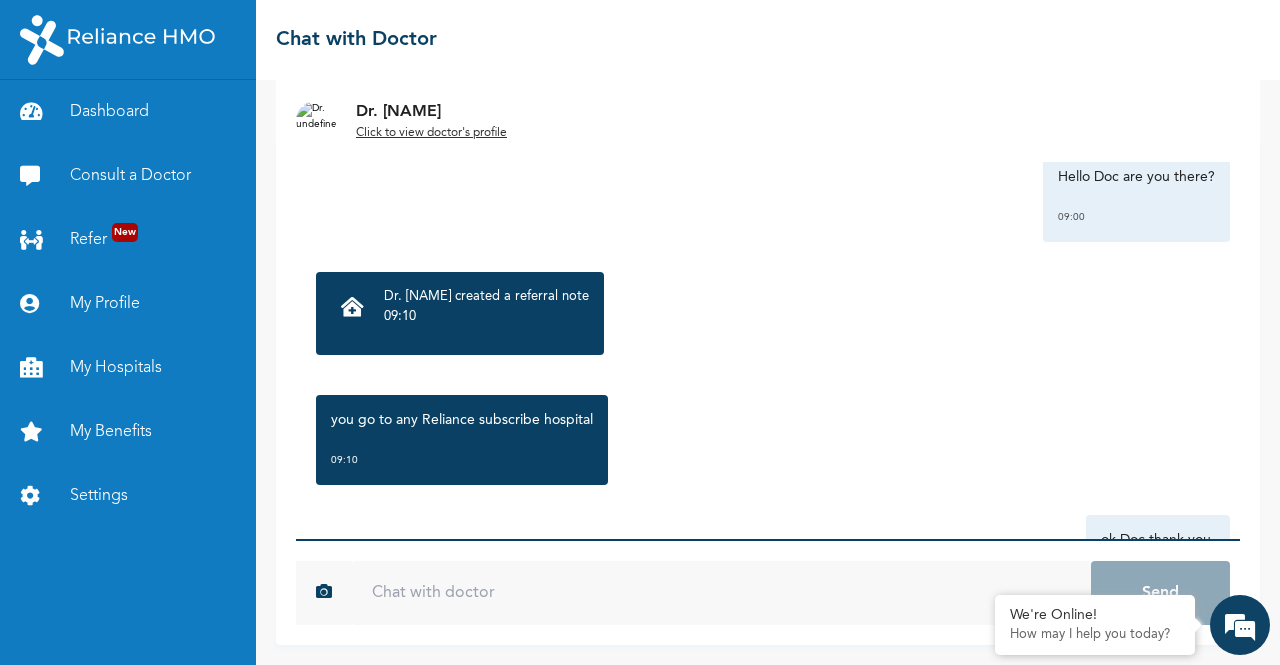 scroll, scrollTop: 1759, scrollLeft: 0, axis: vertical 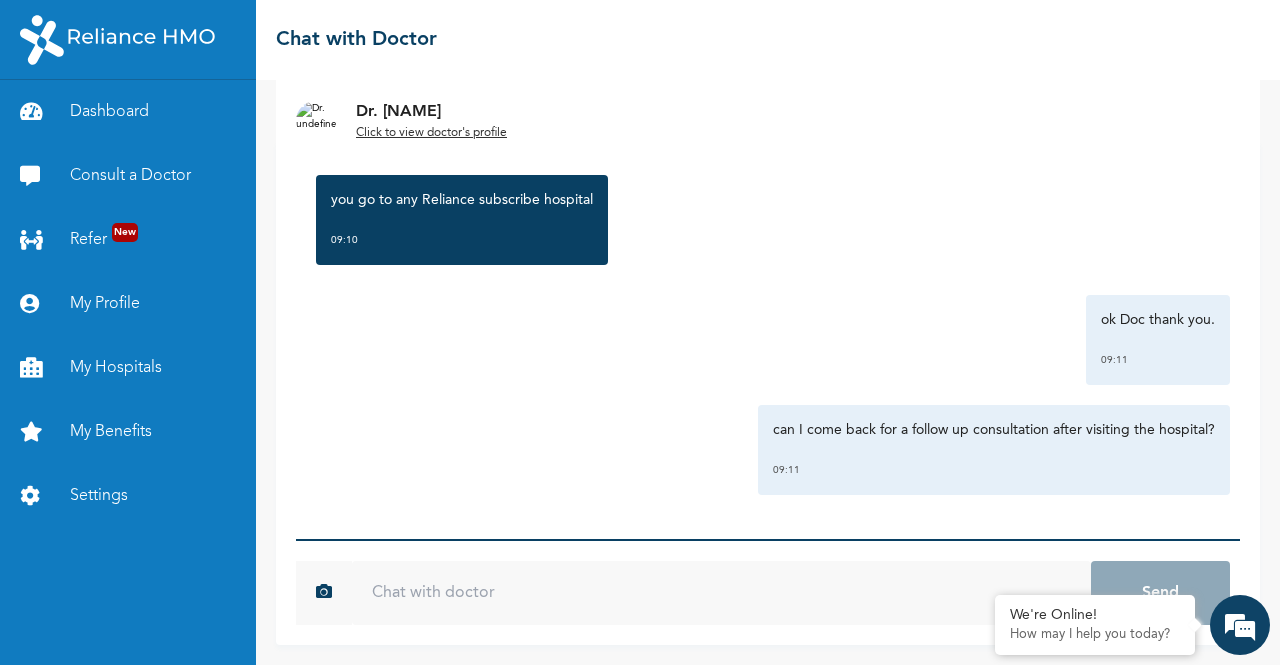 click on "you go to any Reliance subscribe hospital" at bounding box center (462, 200) 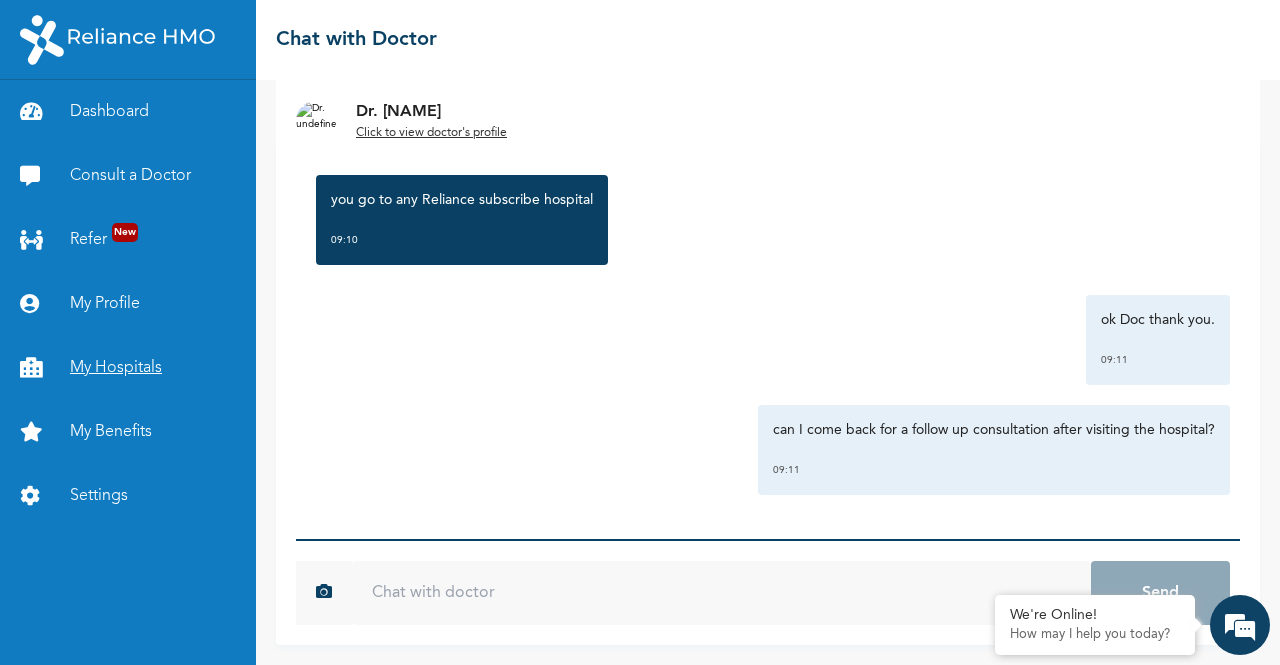click on "My Hospitals" at bounding box center (128, 368) 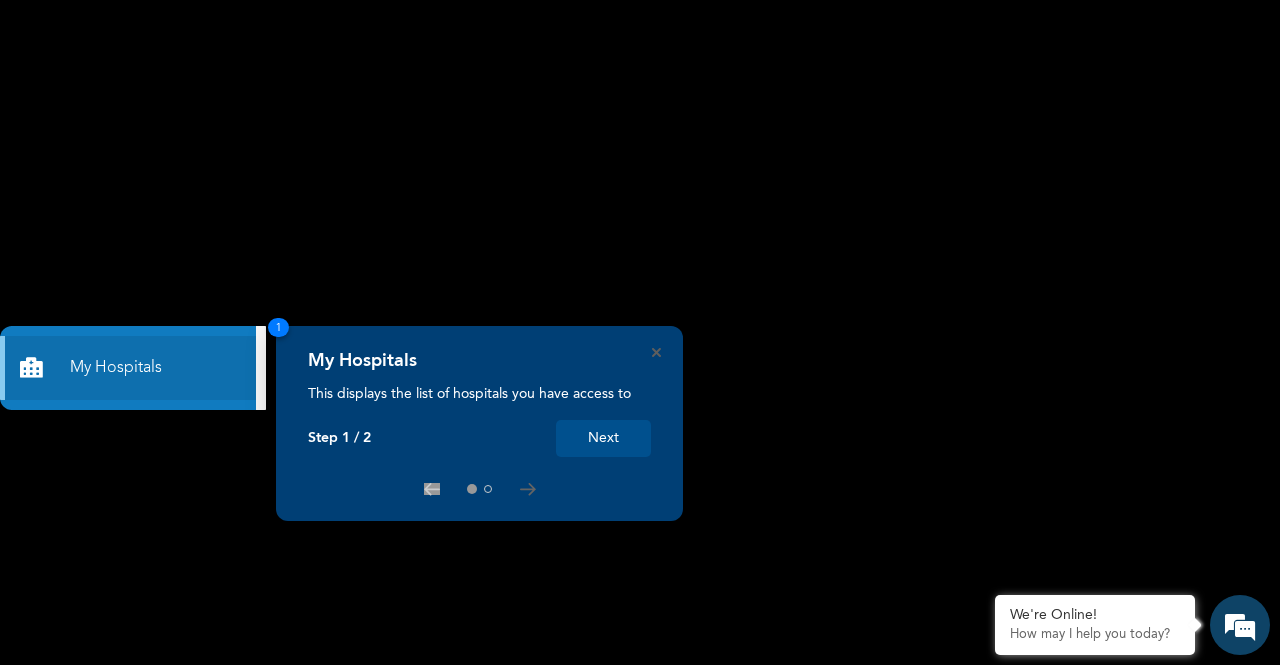 click on "Next" at bounding box center [603, 438] 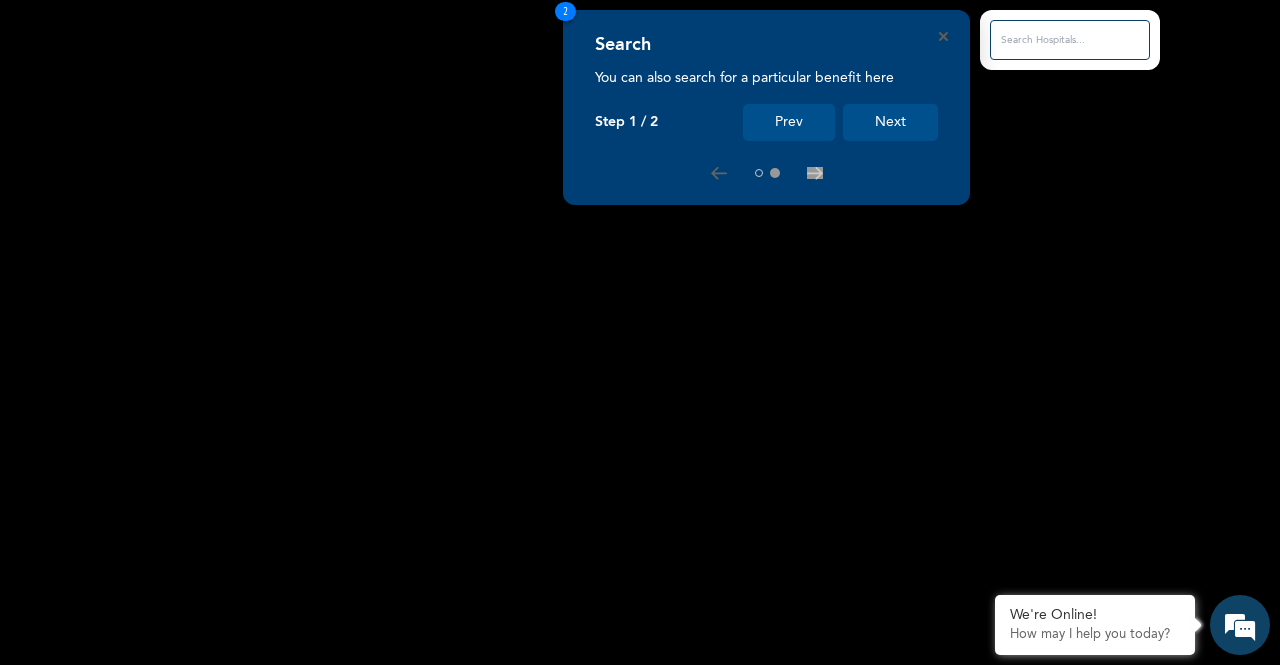 click on "Next" at bounding box center [890, 122] 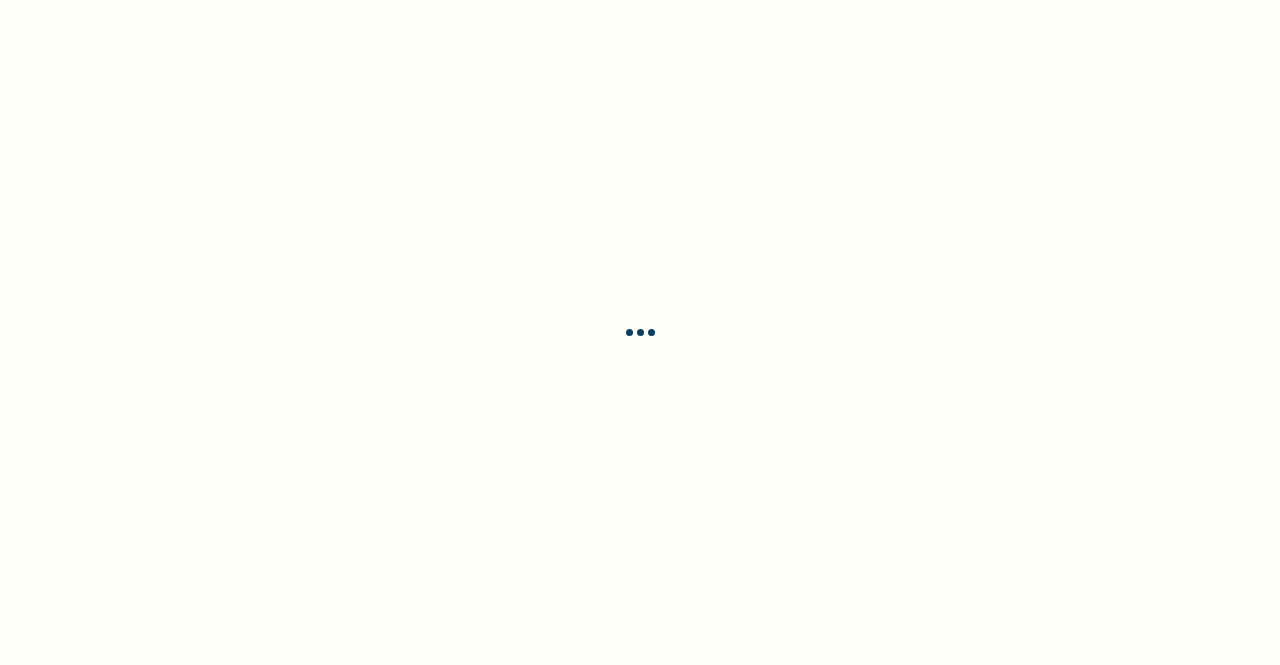 scroll, scrollTop: 0, scrollLeft: 0, axis: both 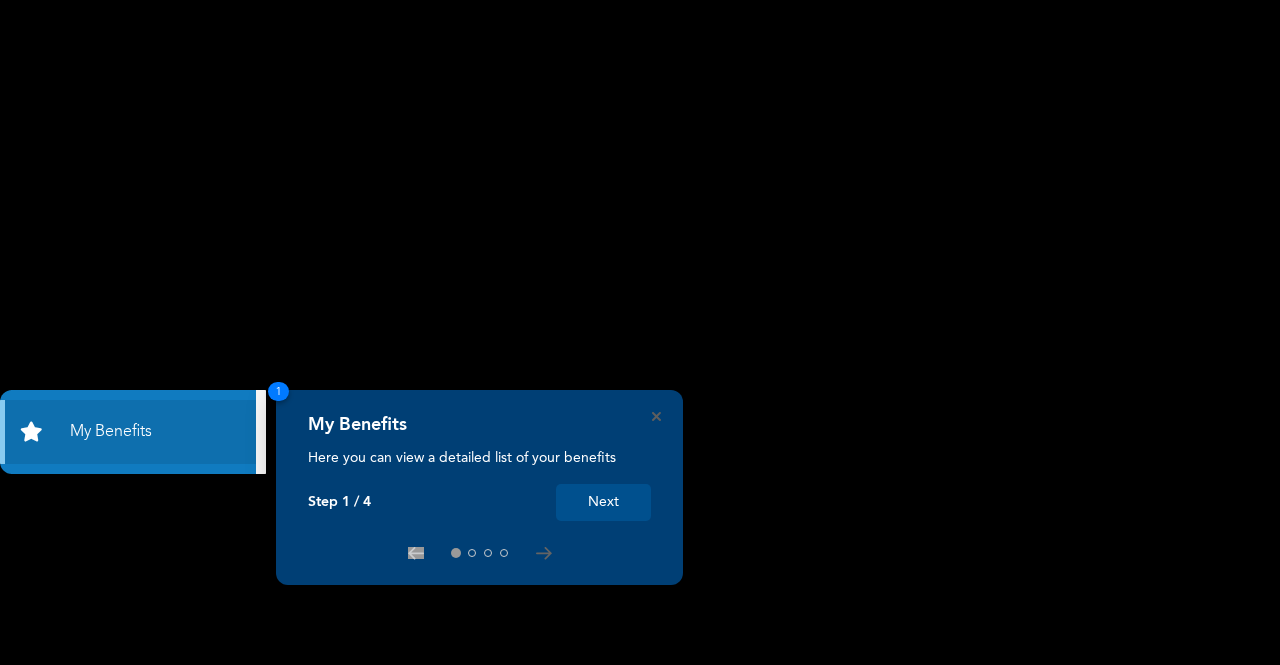 click on "Next" at bounding box center [603, 502] 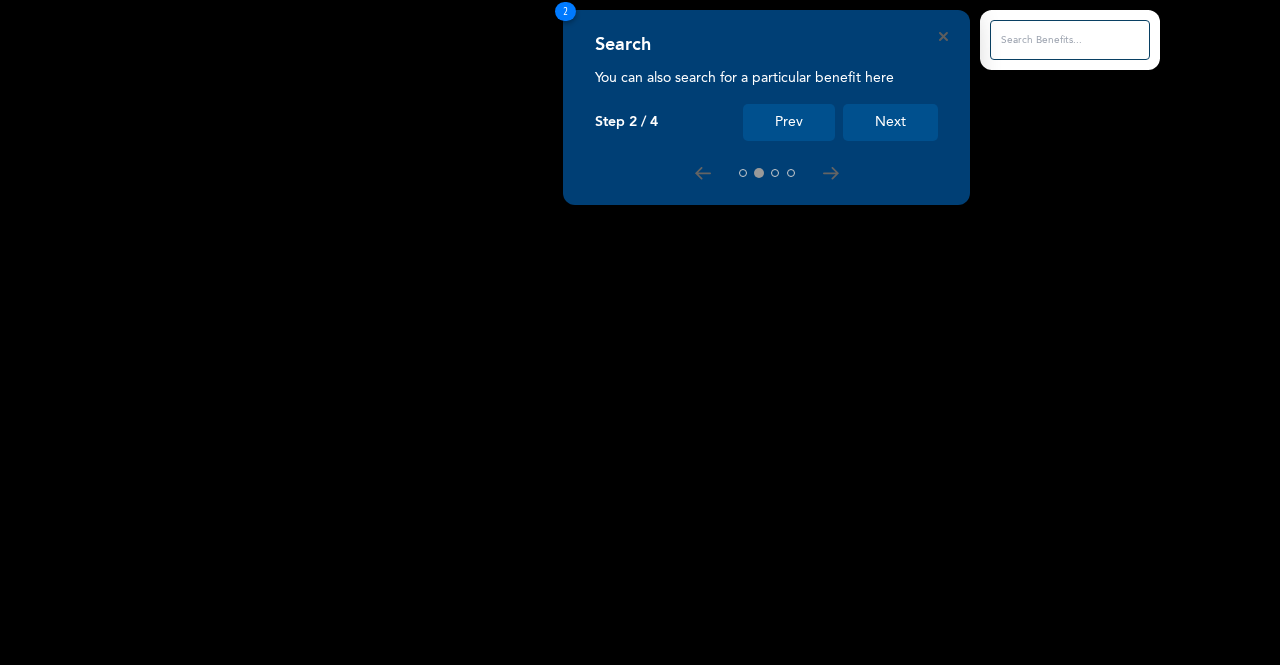 click on "Next" at bounding box center (890, 122) 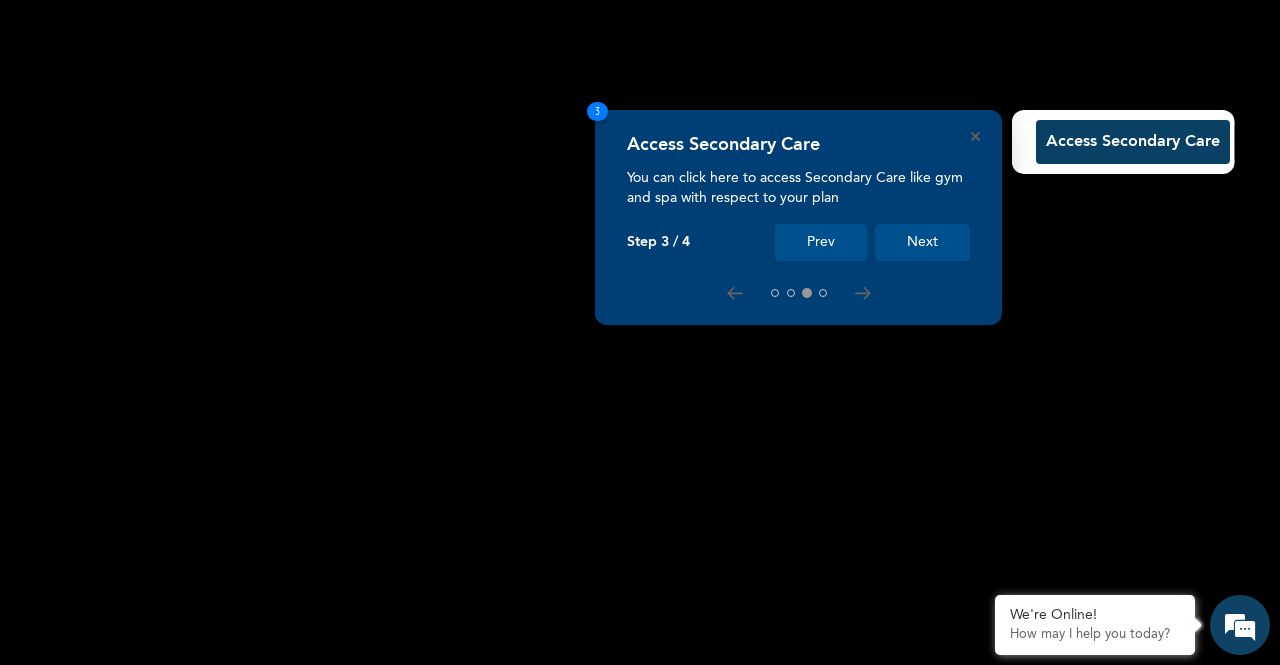 click on "Next" at bounding box center (922, 242) 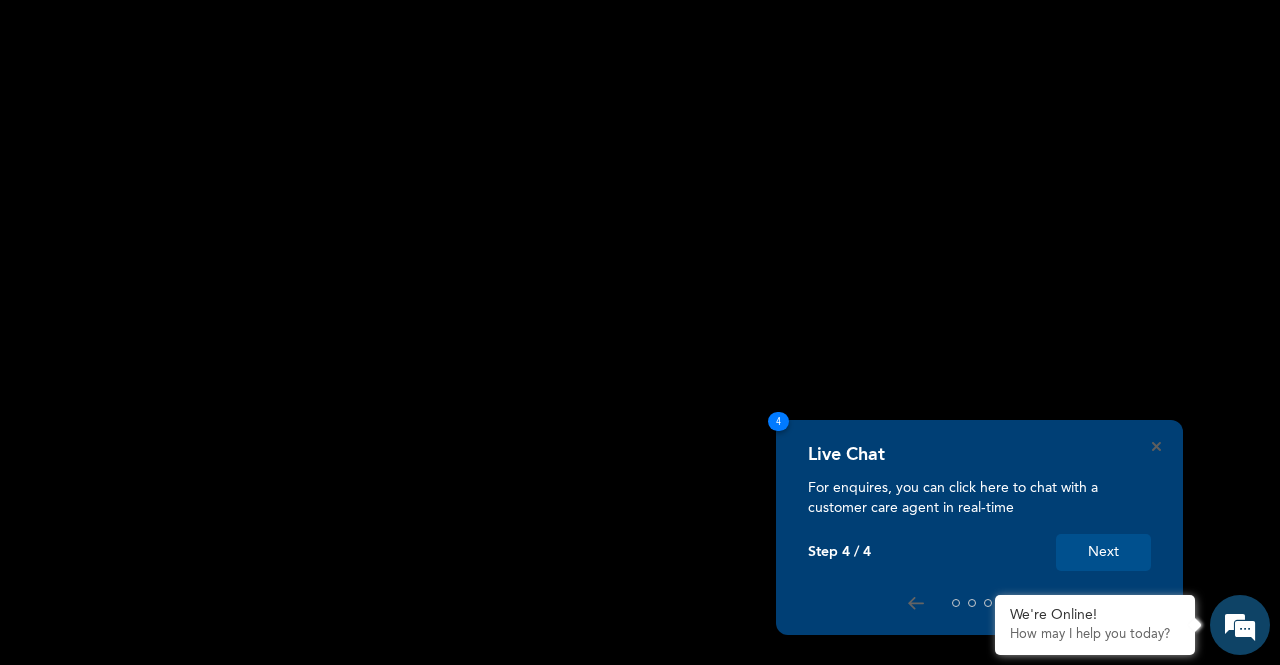click on "Next" at bounding box center [1103, 552] 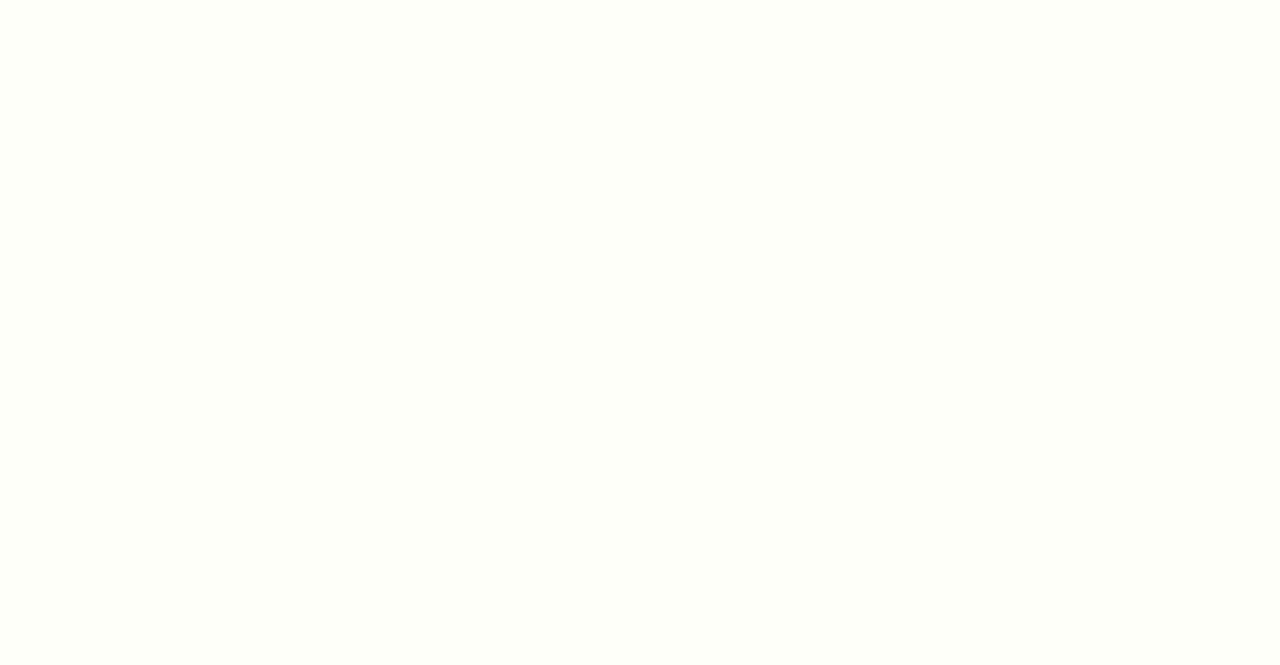 scroll, scrollTop: 0, scrollLeft: 0, axis: both 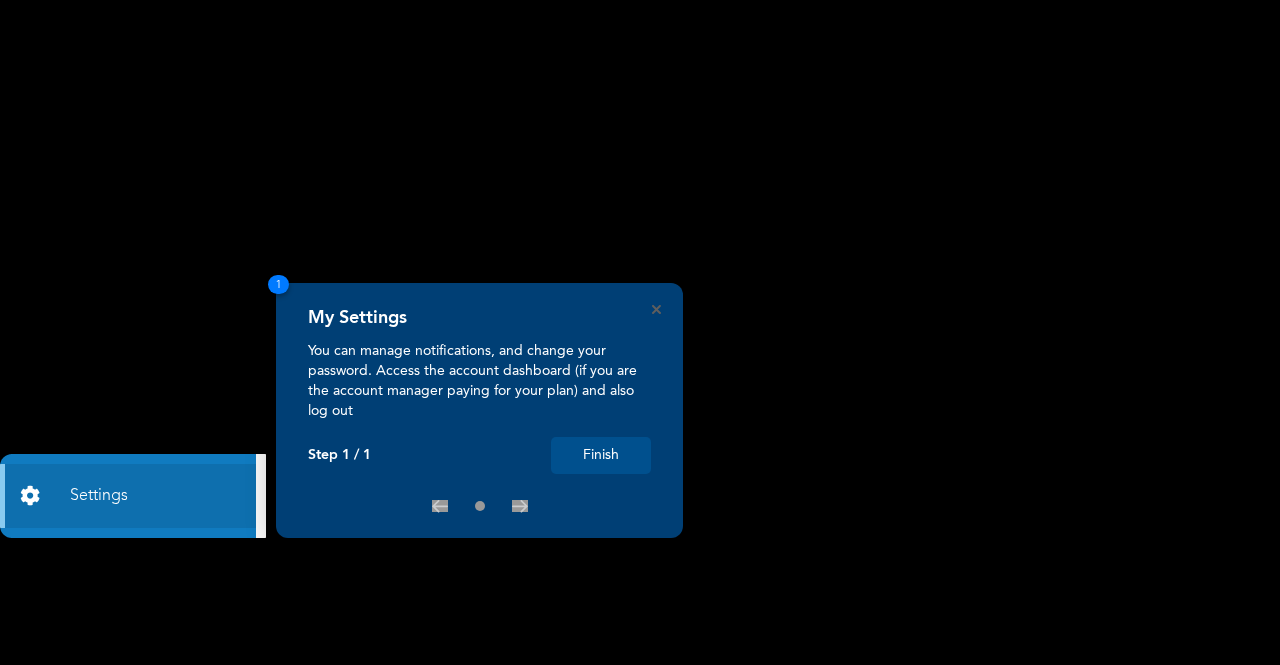 click on "Finish" at bounding box center (601, 455) 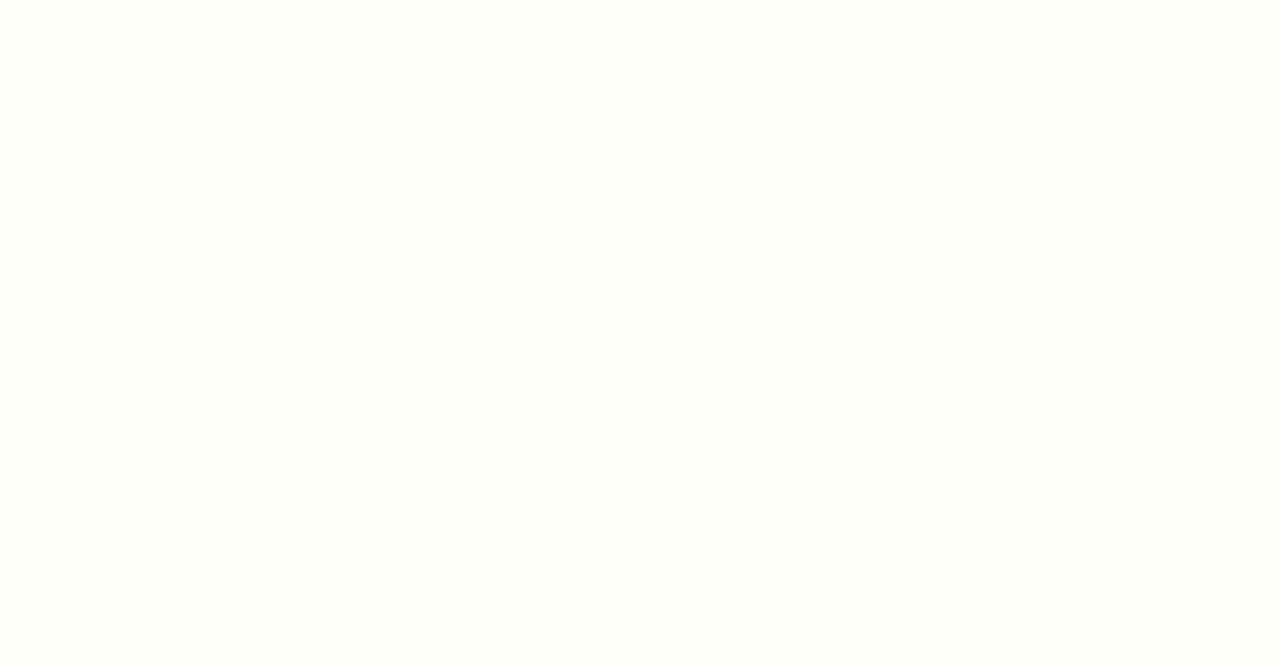 scroll, scrollTop: 0, scrollLeft: 0, axis: both 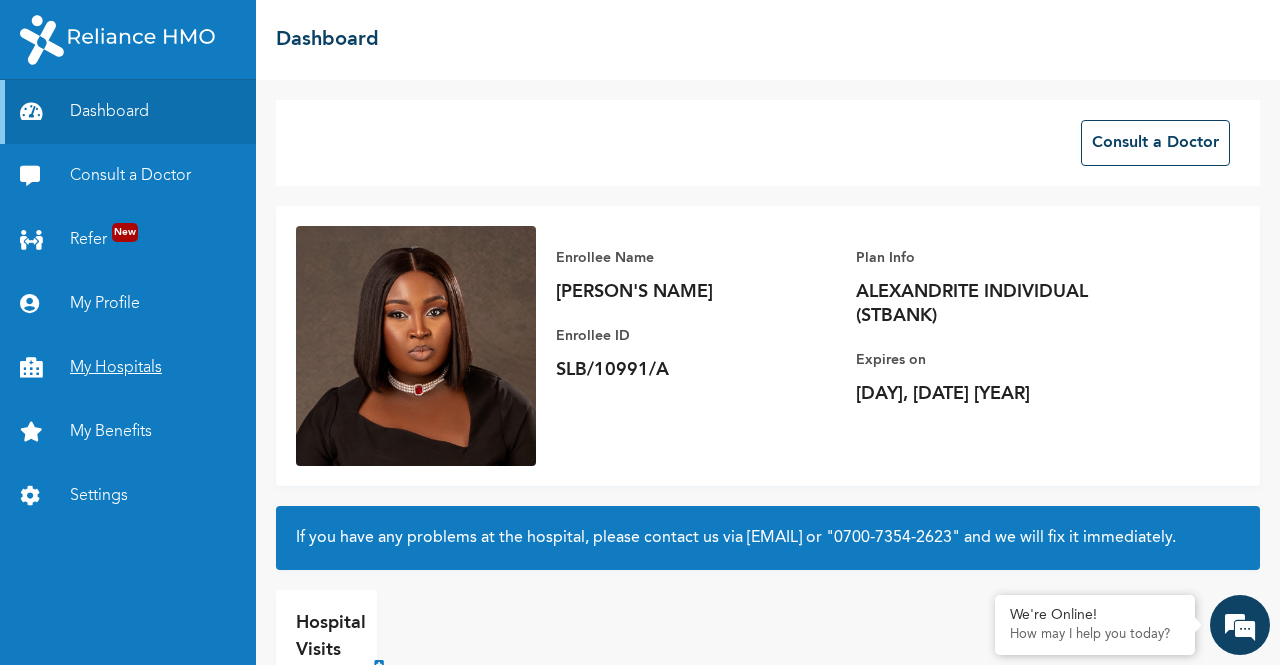 click on "My Hospitals" at bounding box center [128, 368] 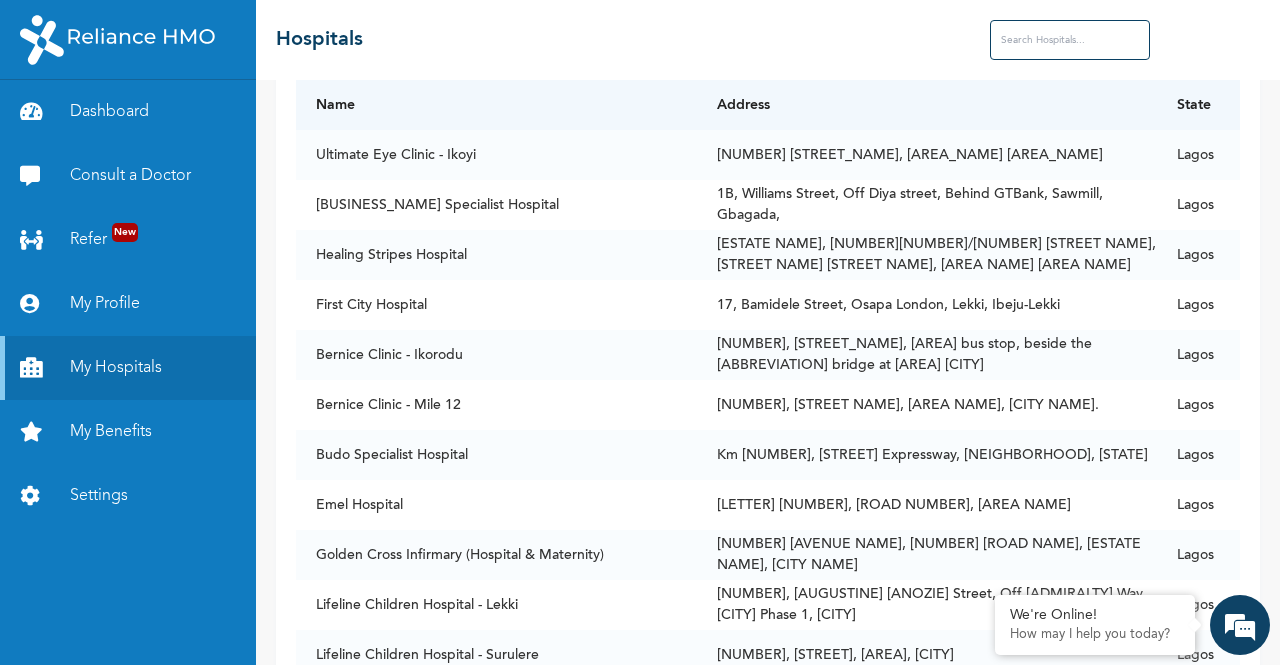 scroll, scrollTop: 80, scrollLeft: 0, axis: vertical 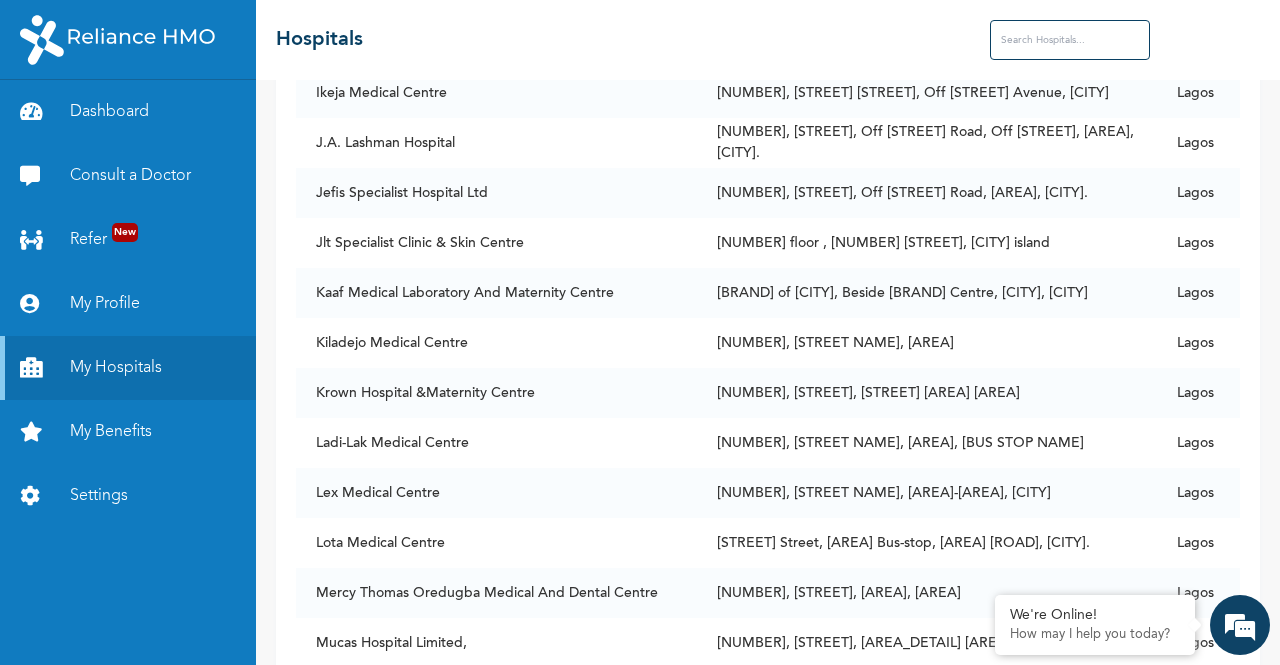 click at bounding box center (1070, 40) 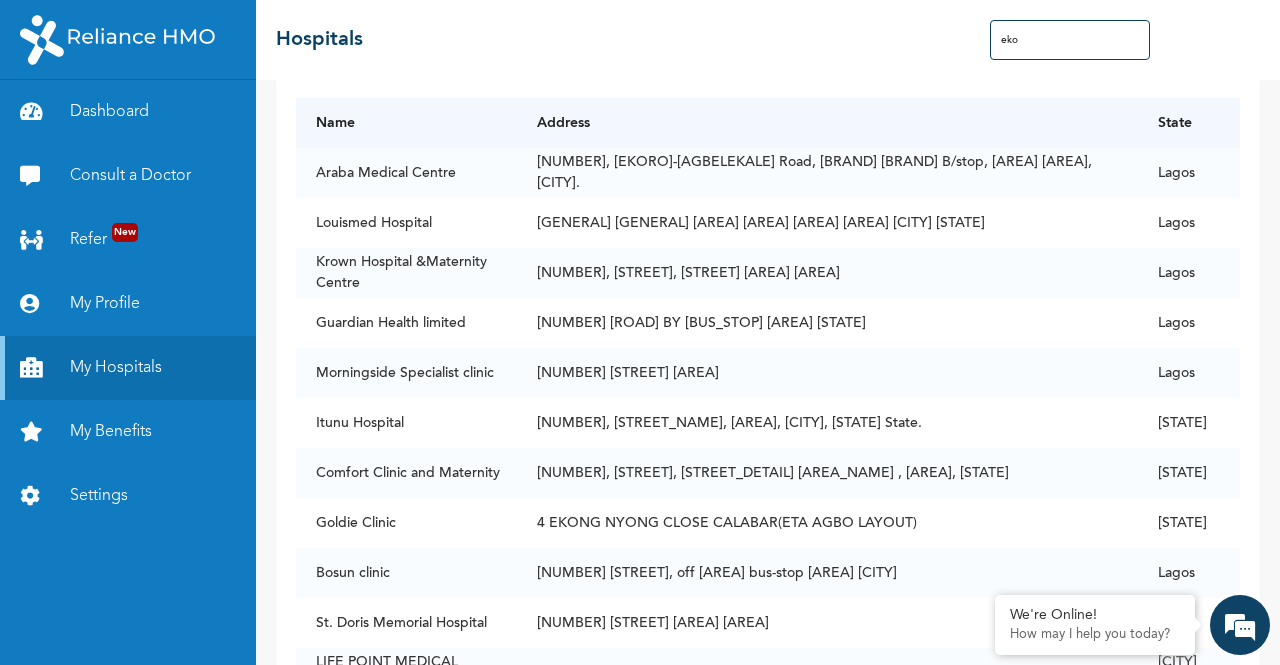 scroll, scrollTop: 0, scrollLeft: 0, axis: both 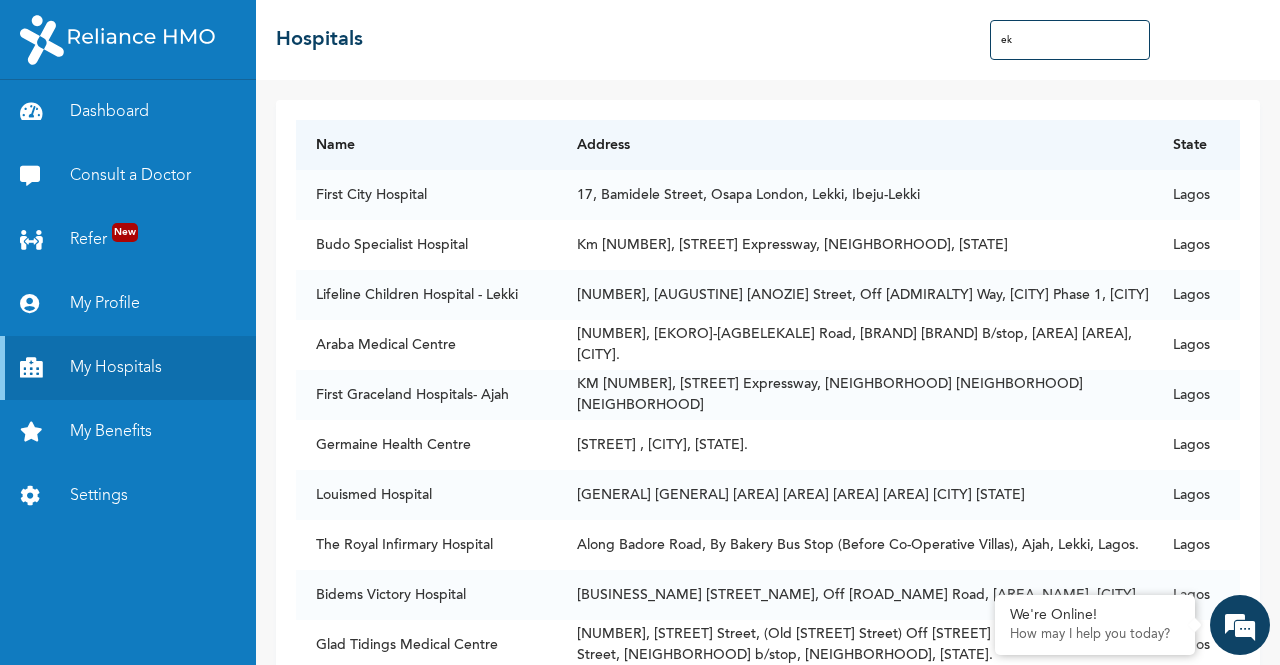 type on "e" 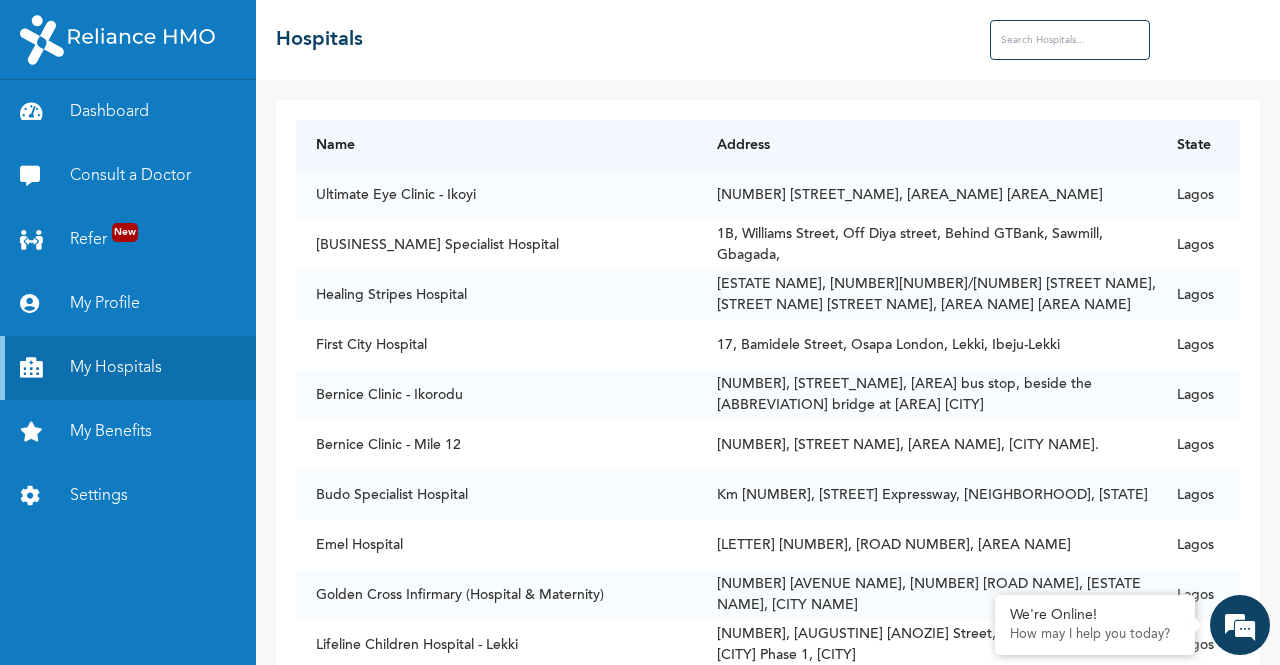 click at bounding box center [1070, 40] 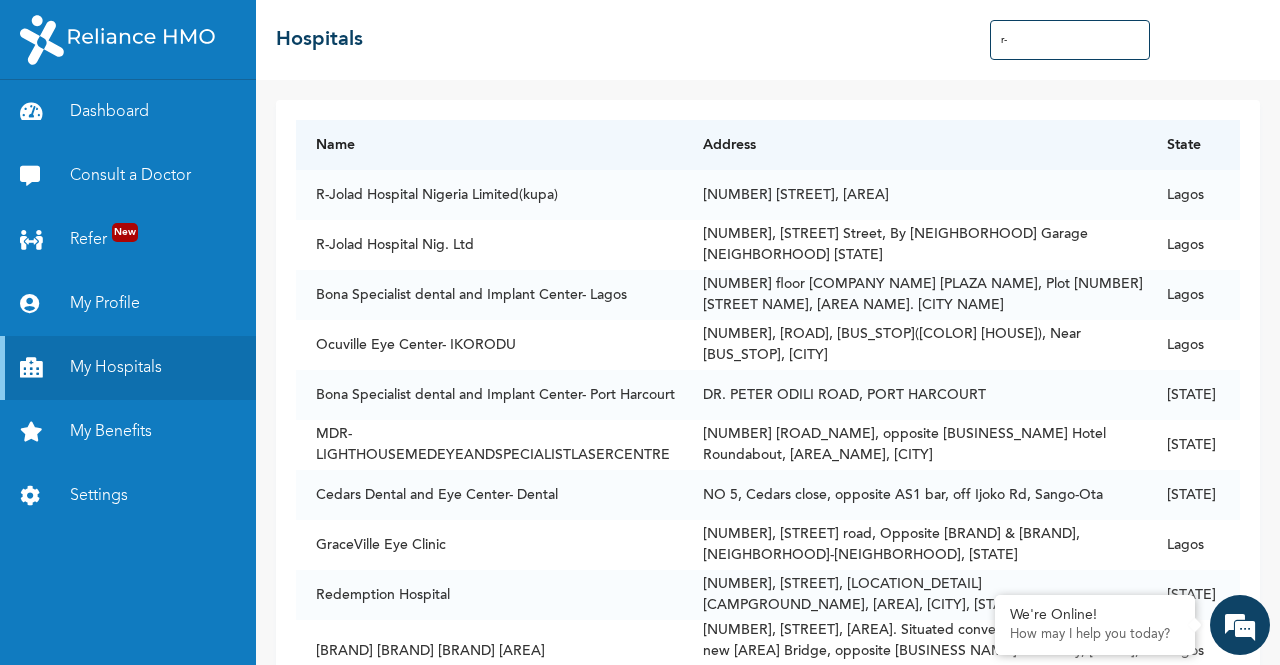 type on "r" 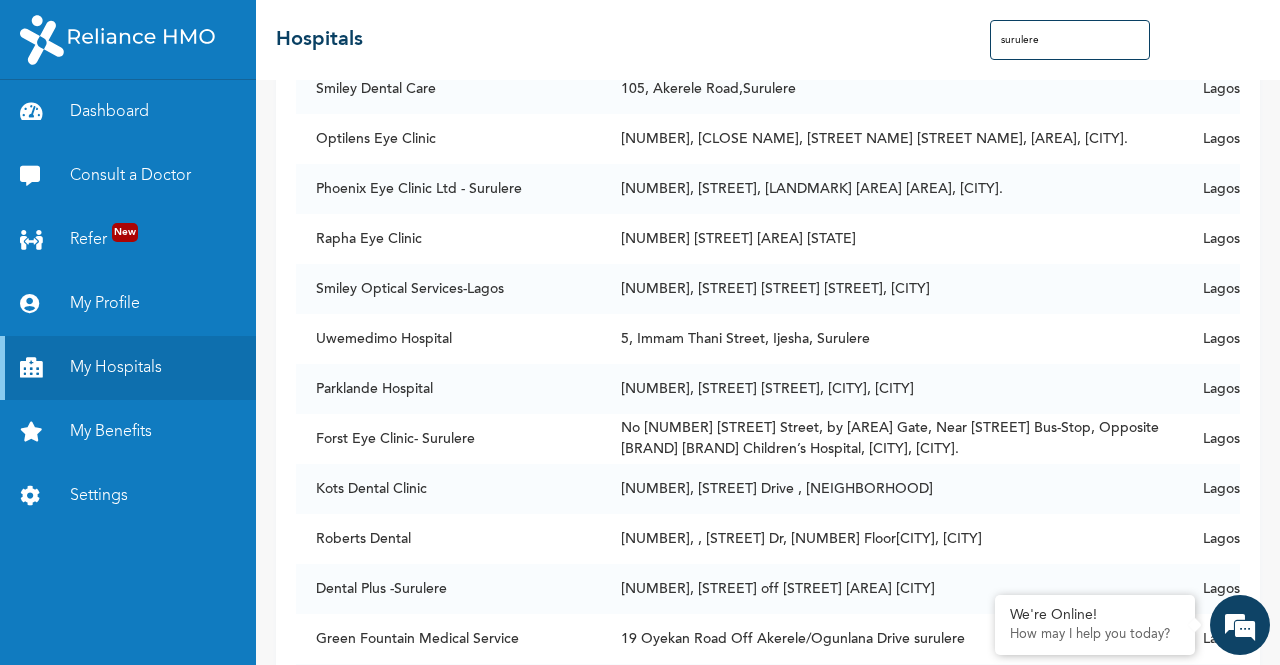 scroll, scrollTop: 528, scrollLeft: 0, axis: vertical 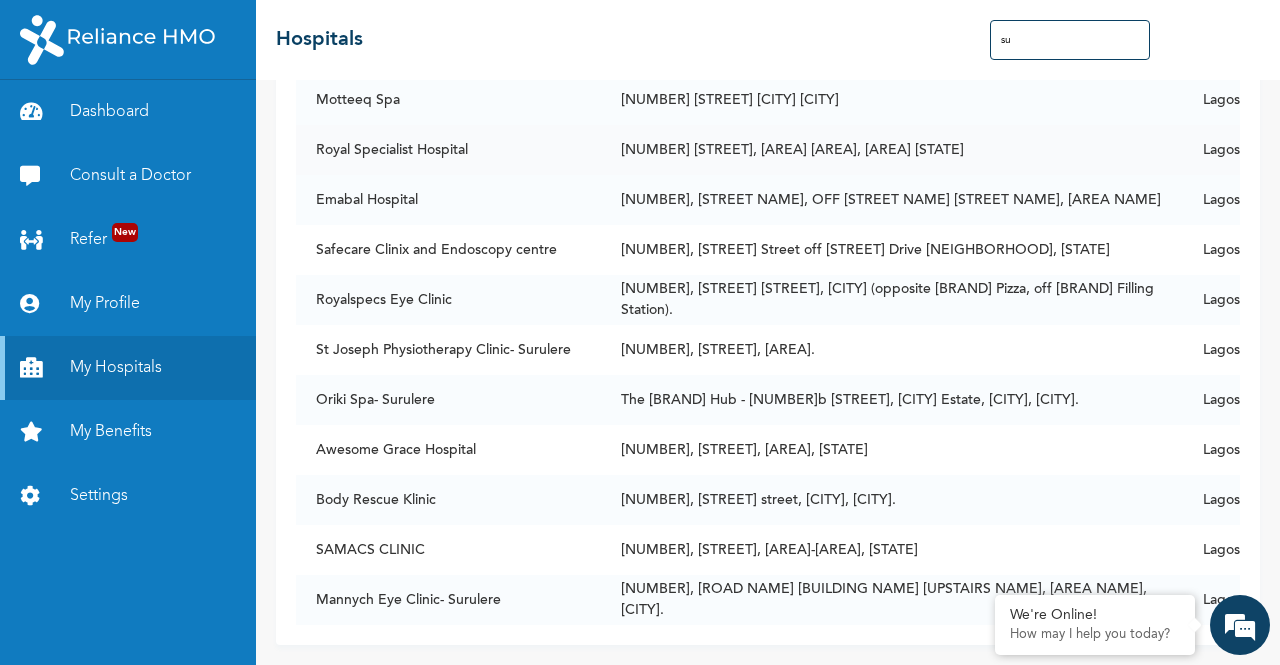 type on "s" 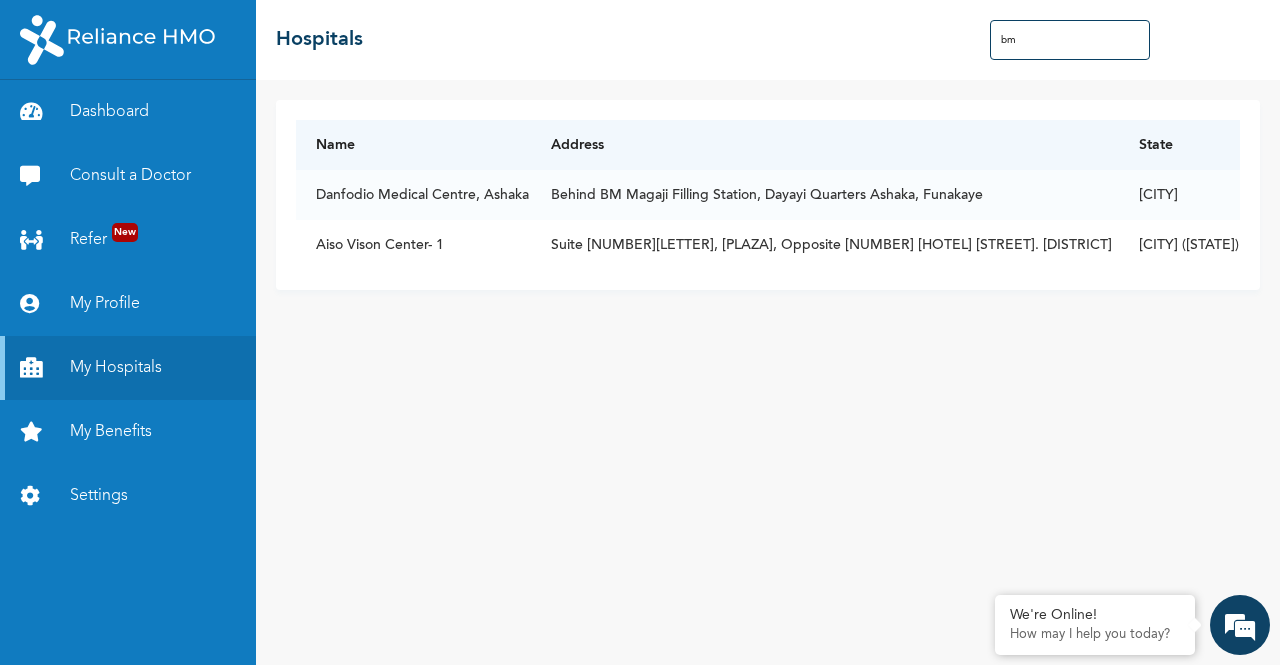 scroll, scrollTop: 0, scrollLeft: 0, axis: both 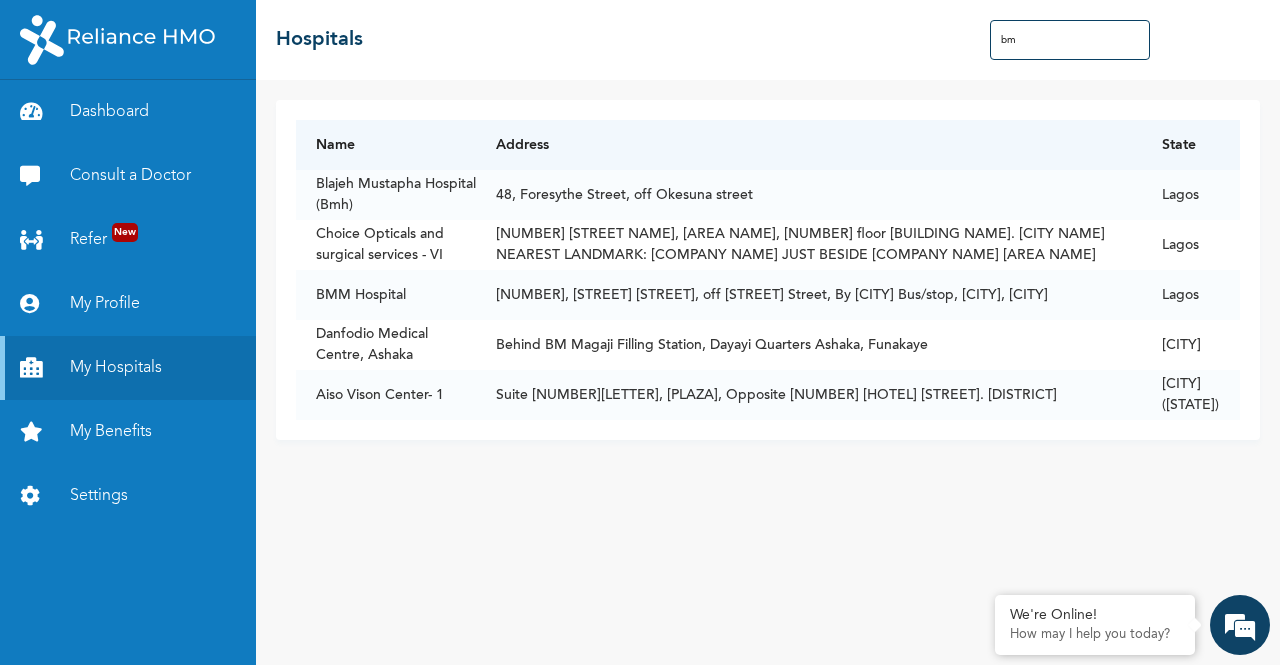 type on "b" 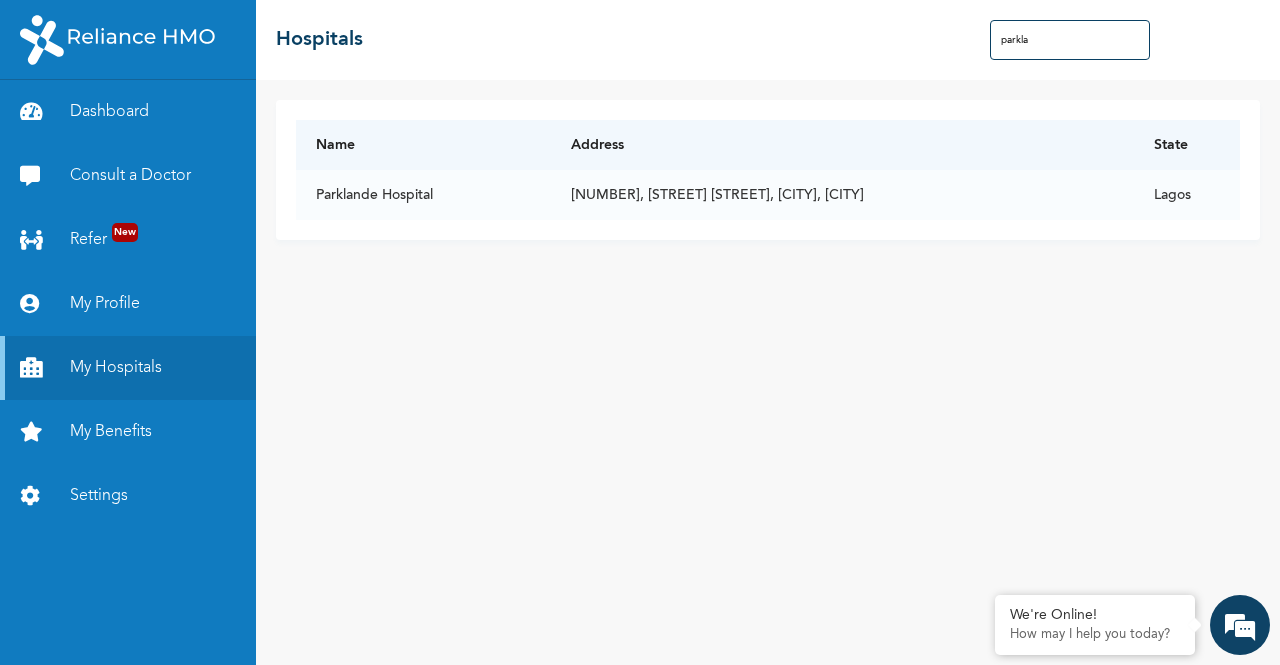 type on "parkla" 